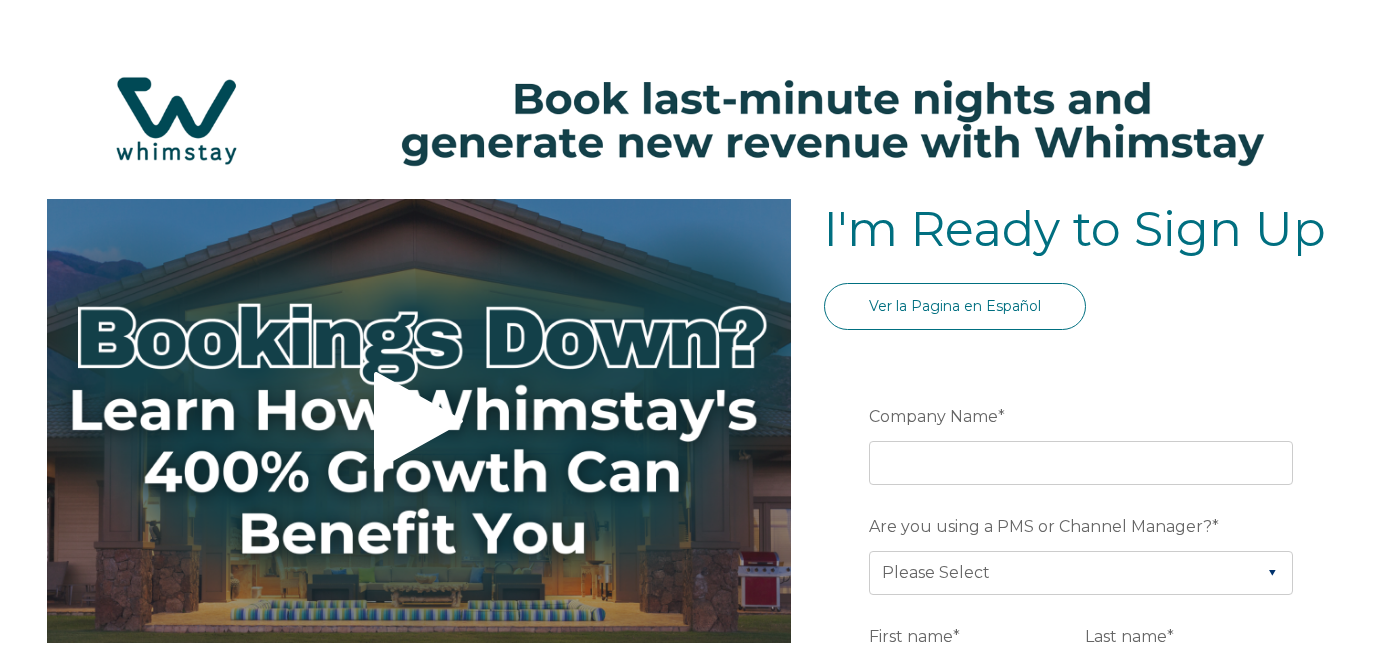 select on "US" 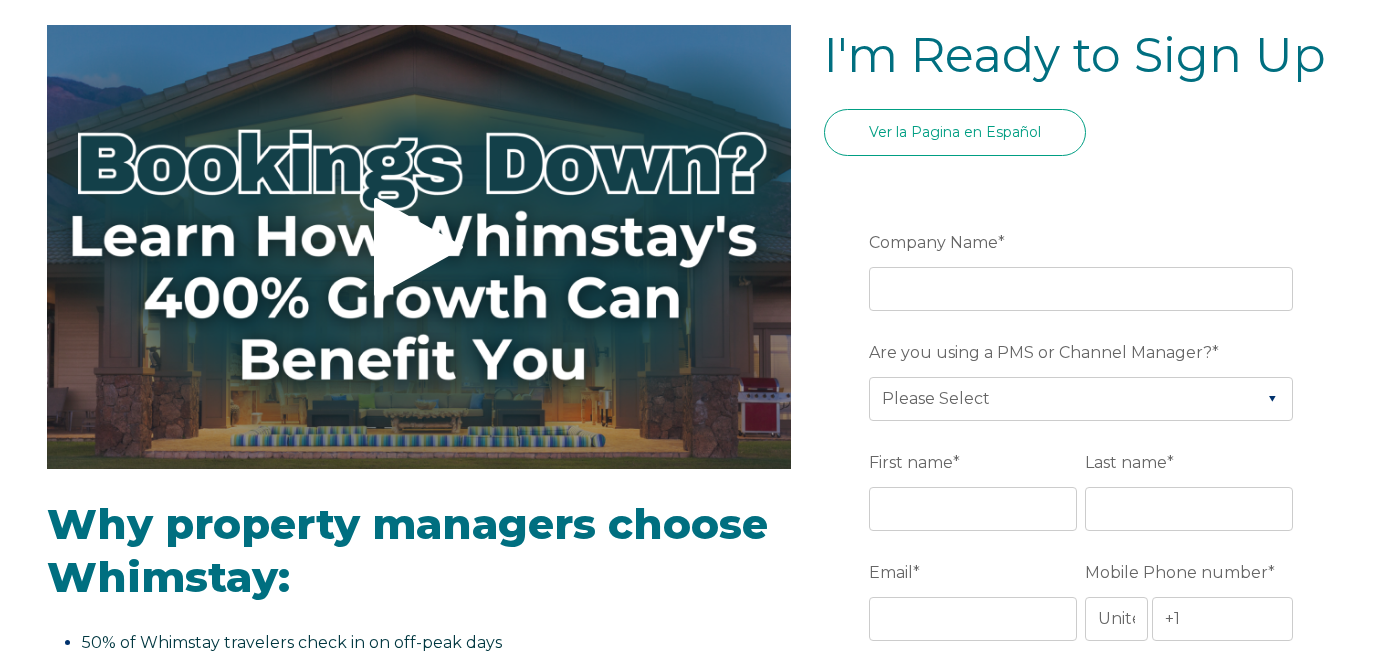 scroll, scrollTop: 177, scrollLeft: 0, axis: vertical 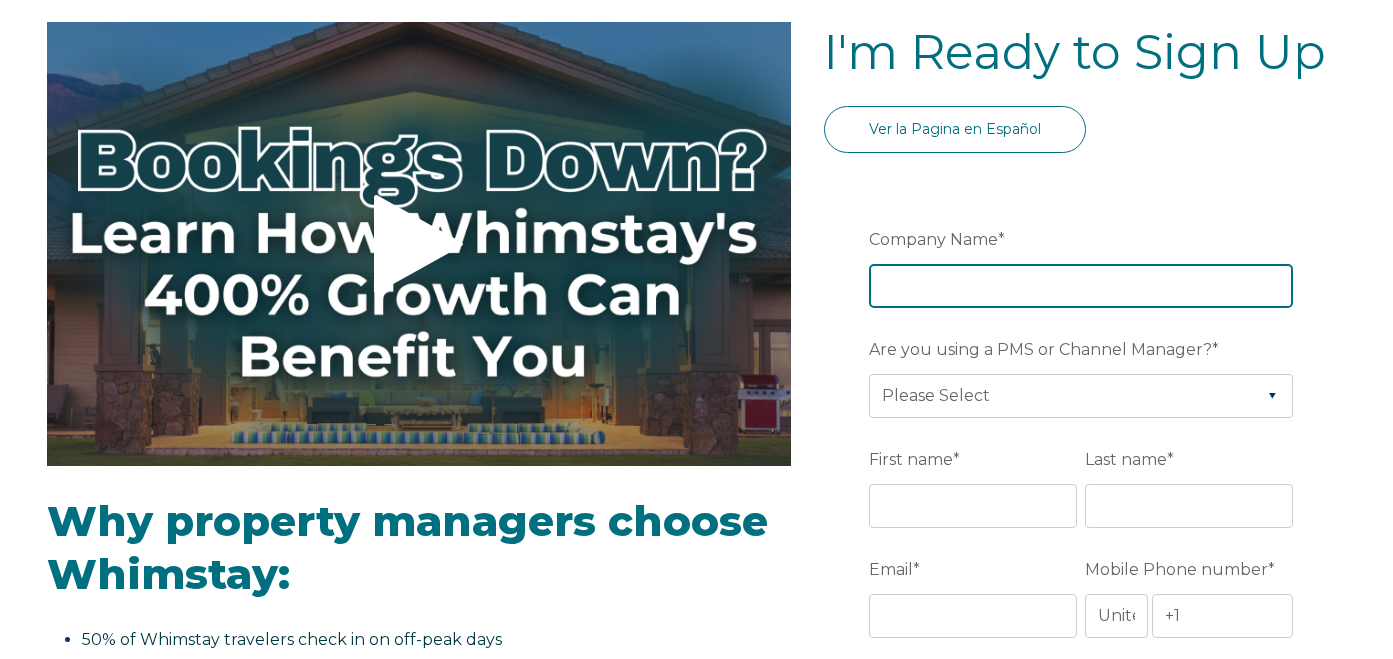 click on "[COMPANY NAME] *" at bounding box center (1081, 286) 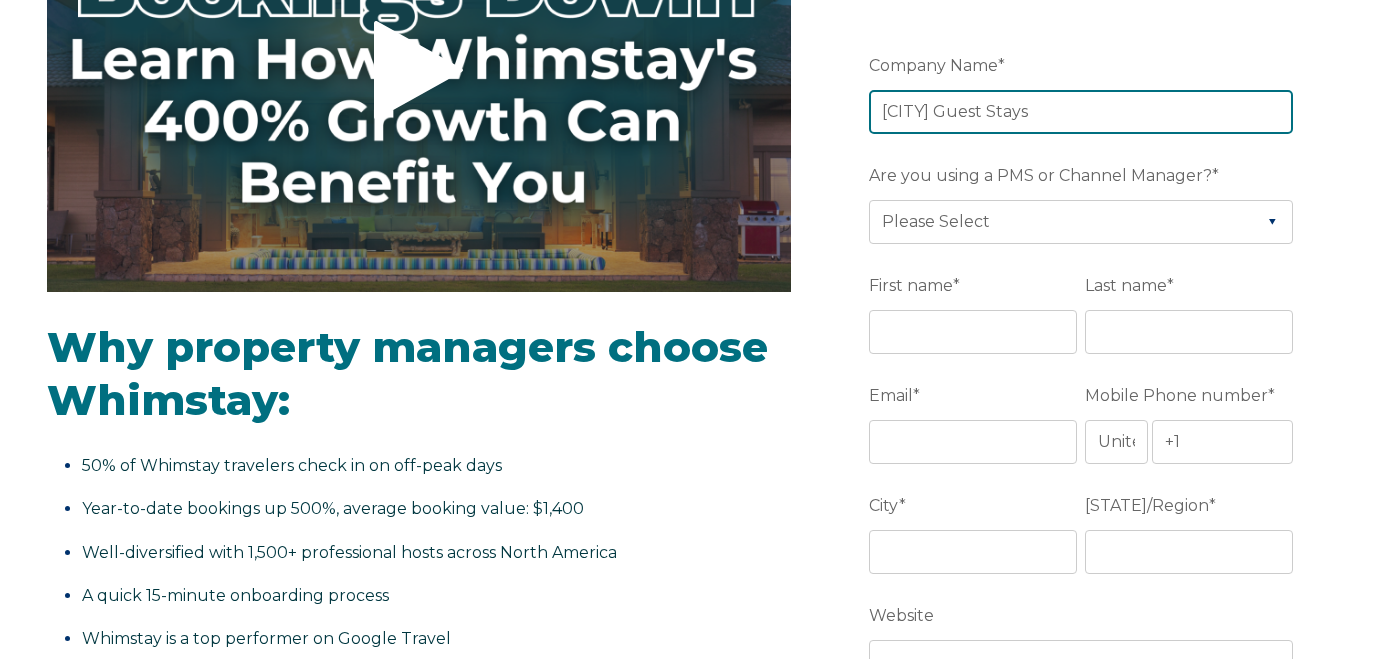 scroll, scrollTop: 367, scrollLeft: 0, axis: vertical 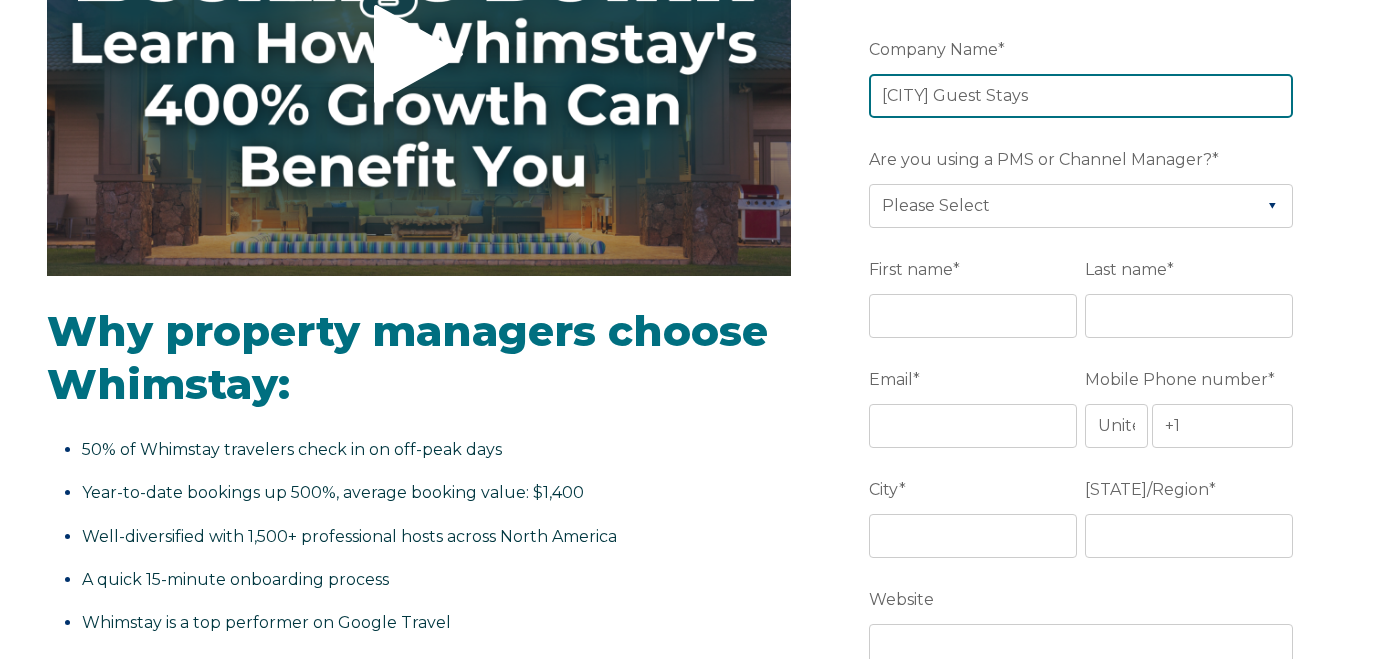 type on "[CITY] Guest Stays" 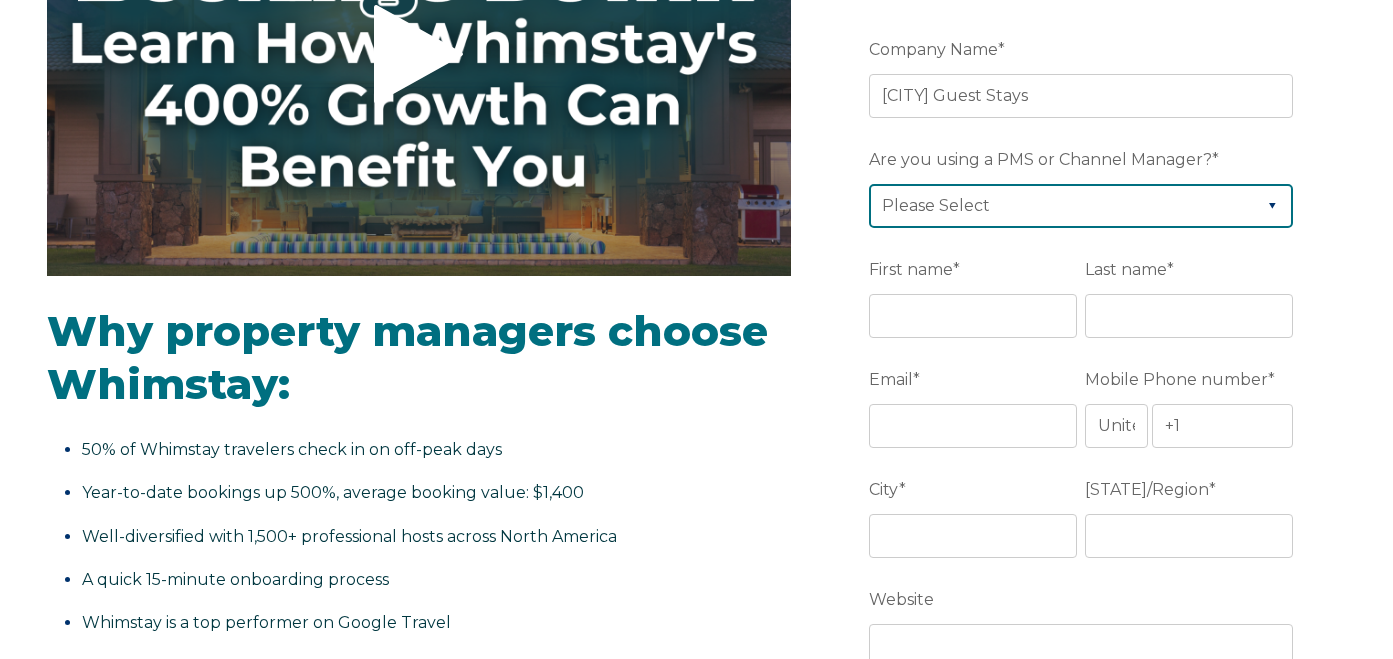 click on "Please Select Barefoot BookingPal Boost Brightside CiiRUS Escapia Guesty Hostaway Hostfully Hostify Lodgify NextPax/NxtBeds OwnerRez PMS or CM Not Listed Rentals United/Quick Connect Streamline Track Airbnb" at bounding box center (1081, 206) 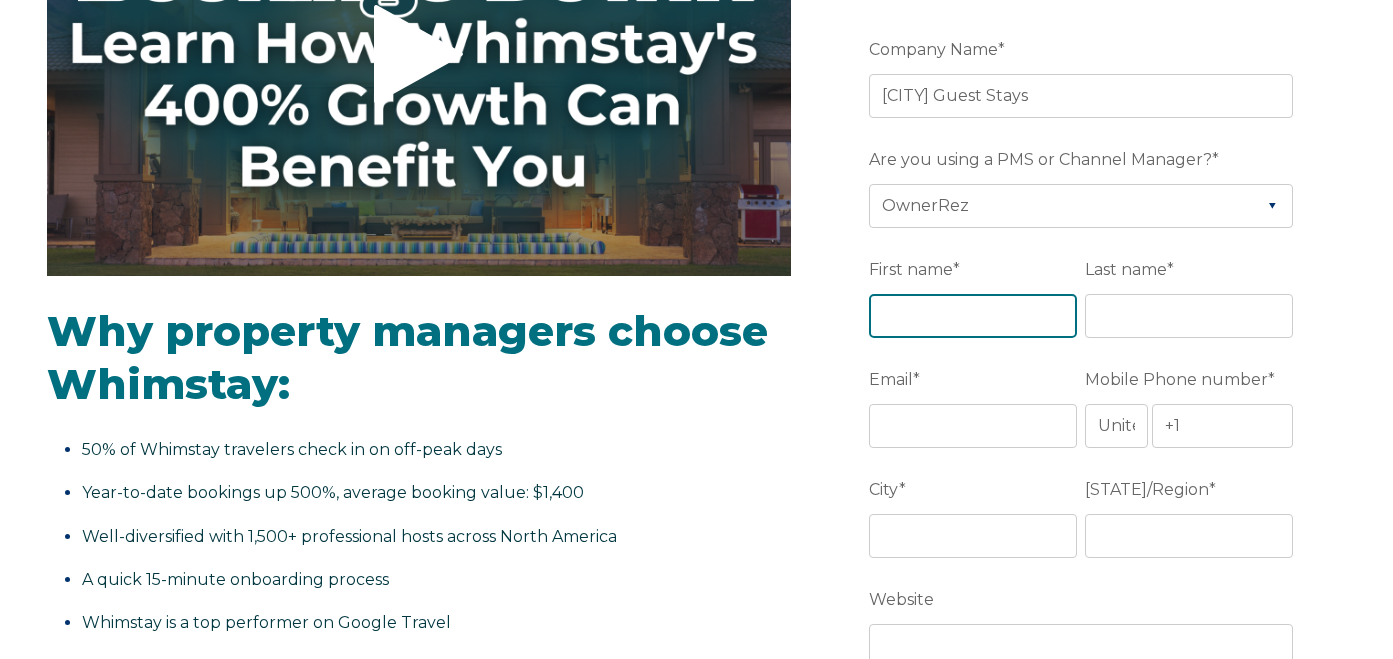 click on "[FIRST NAME] *" at bounding box center [973, 316] 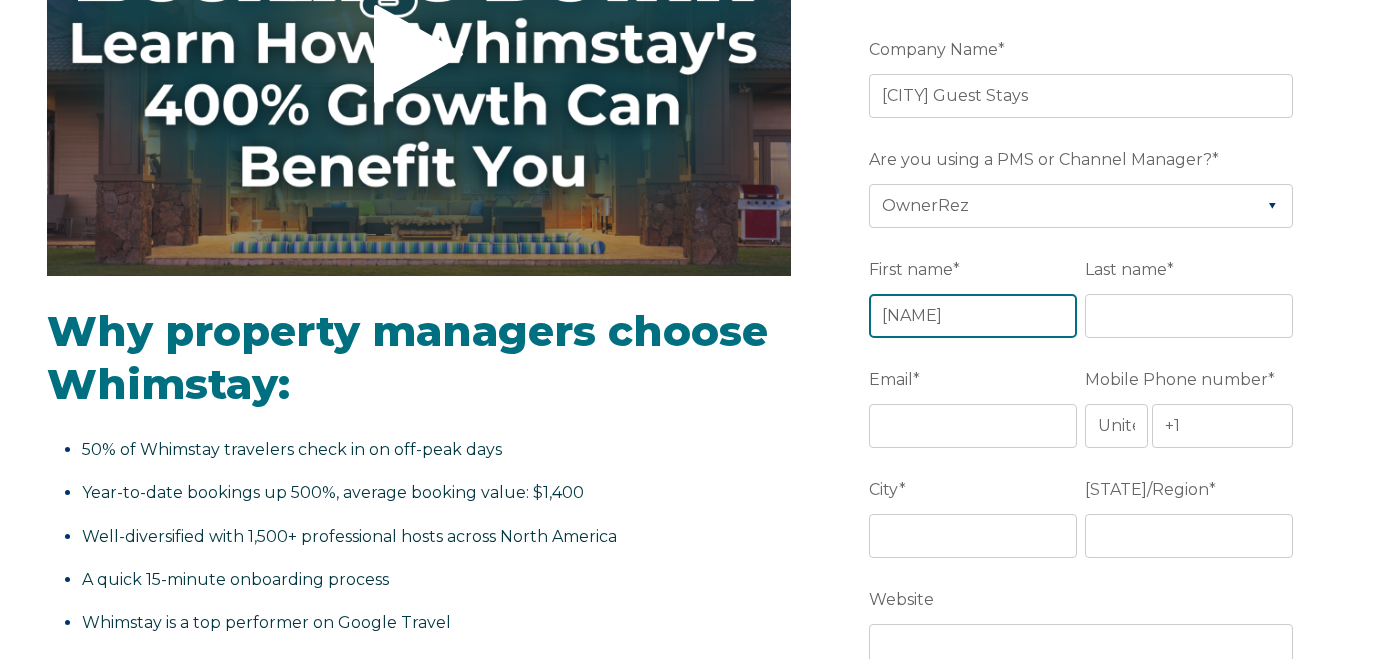 type on "[NAME]" 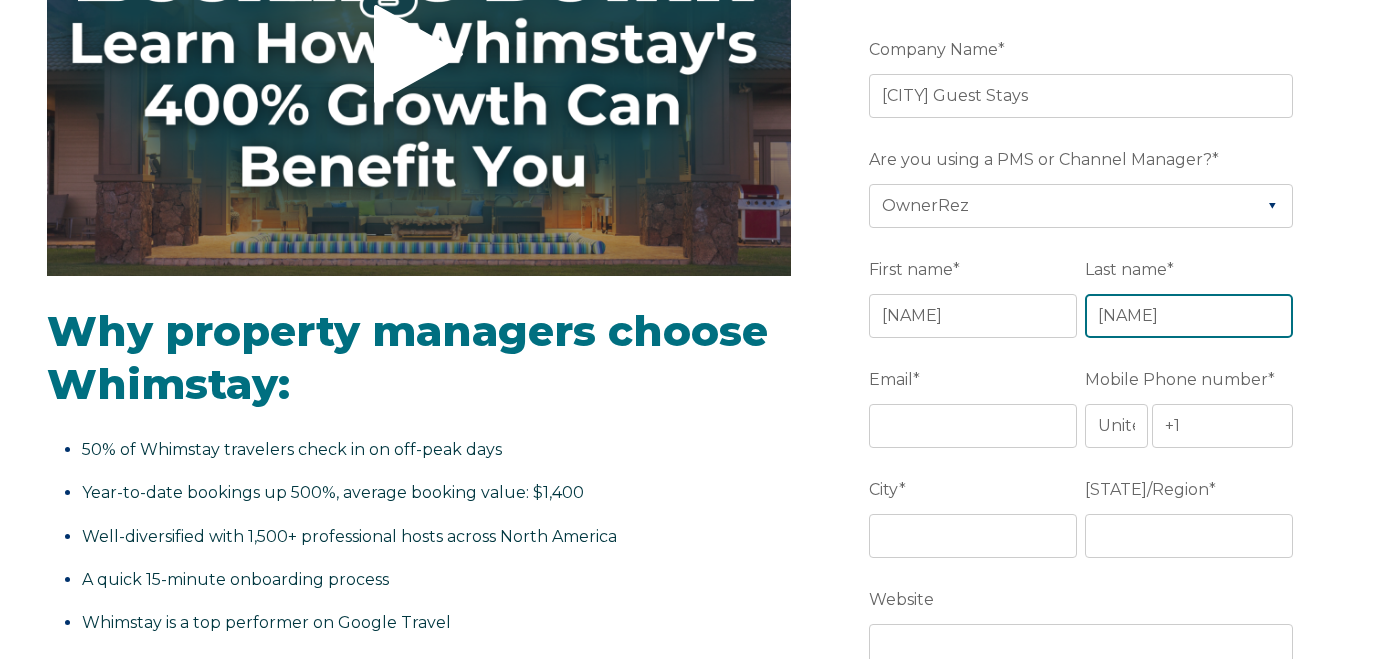 type on "[NAME]" 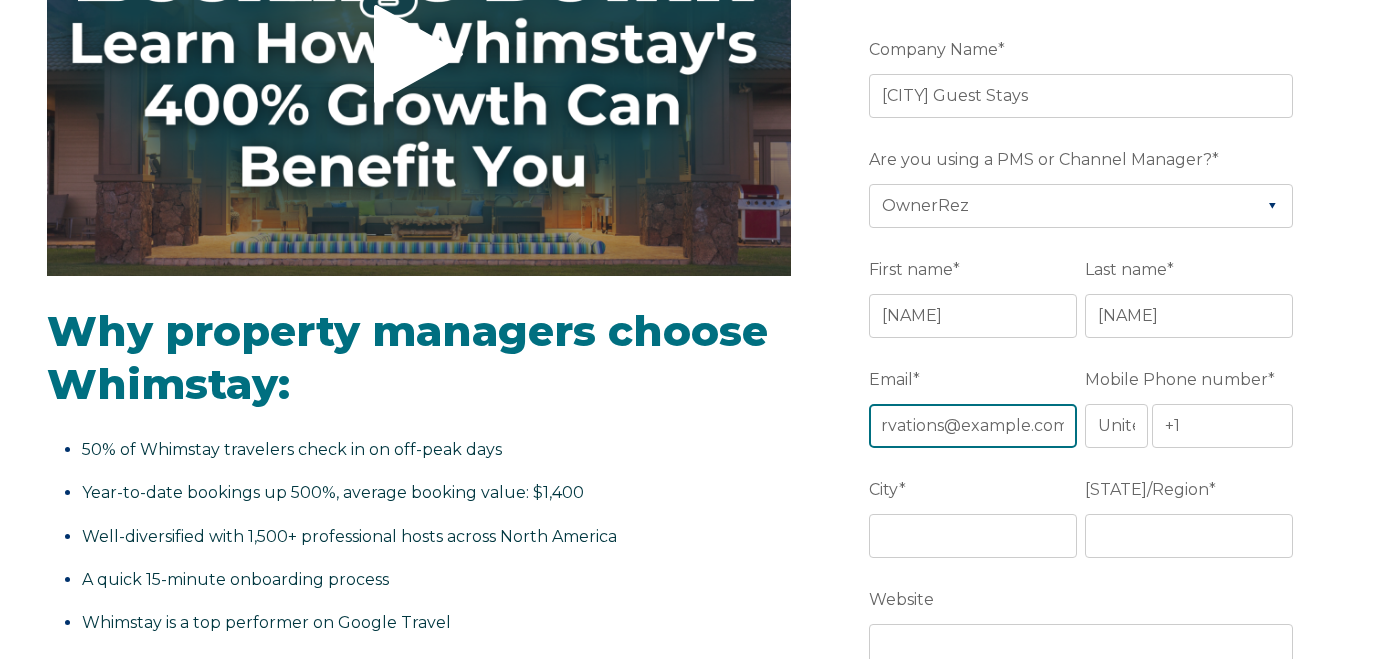 scroll, scrollTop: 0, scrollLeft: 52, axis: horizontal 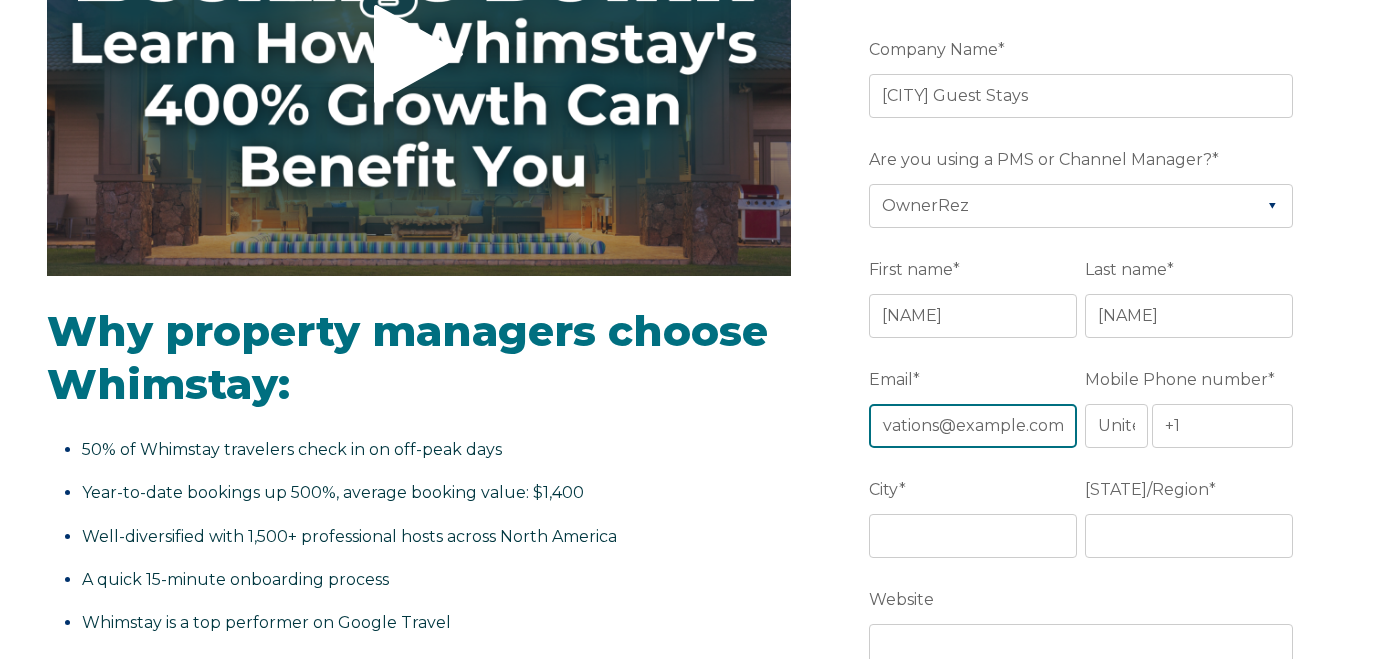 type on "reservations@example.com" 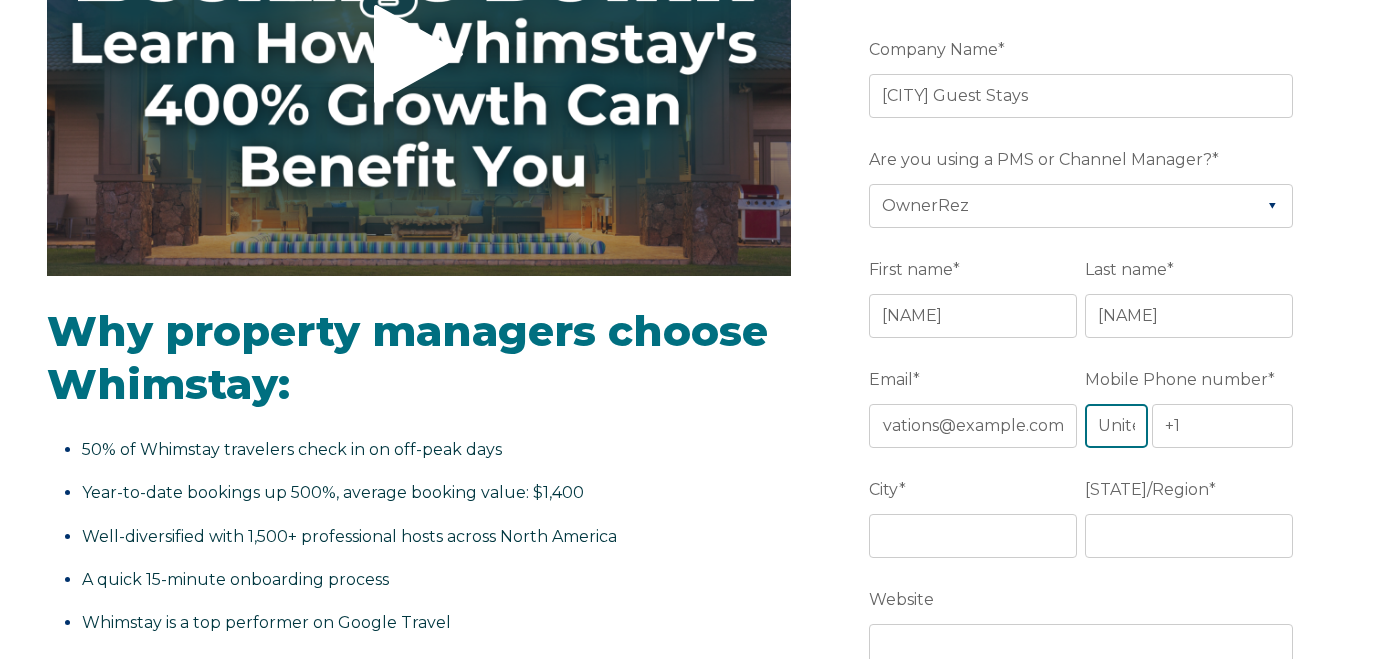 scroll, scrollTop: 0, scrollLeft: 0, axis: both 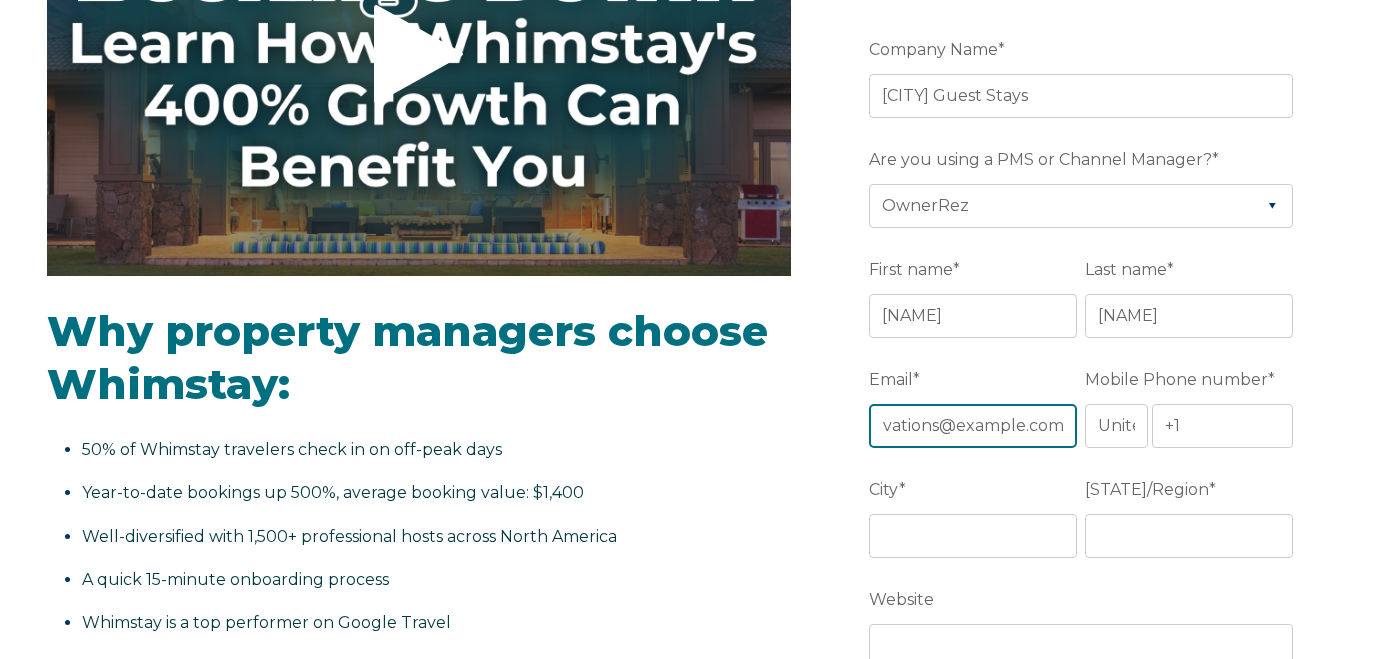 drag, startPoint x: 1012, startPoint y: 433, endPoint x: 1072, endPoint y: 433, distance: 60 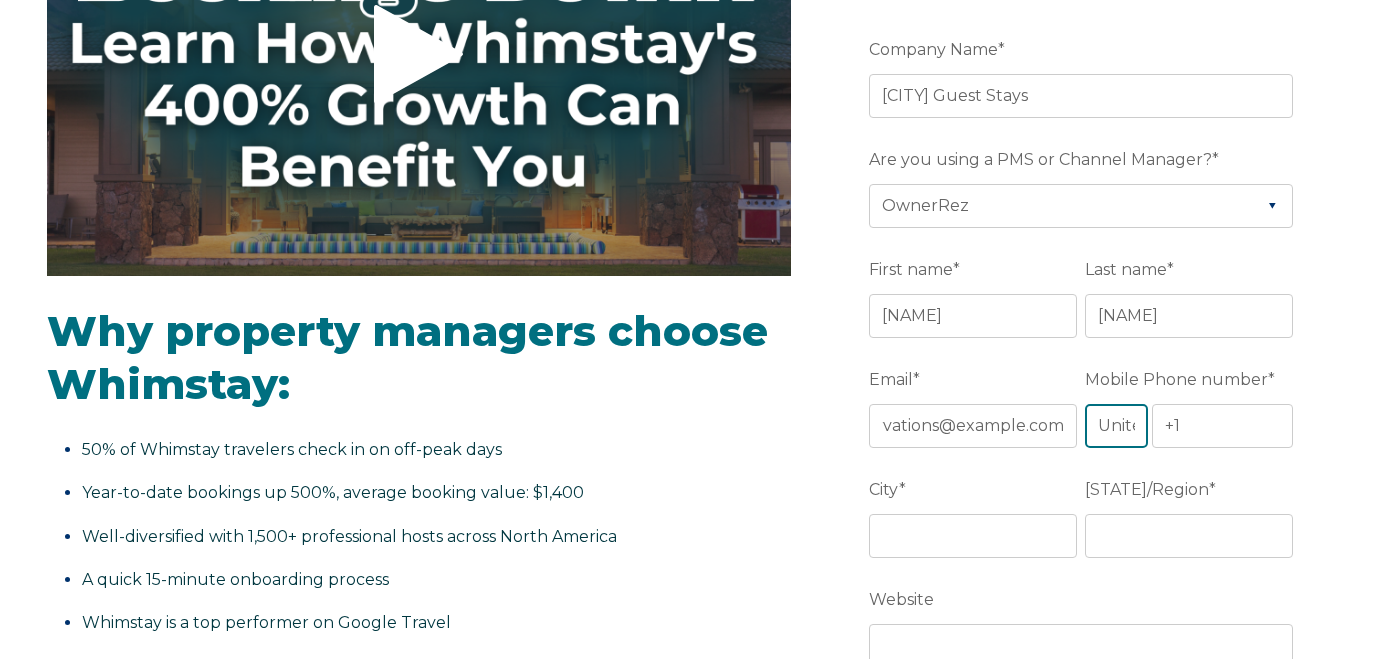 click on "* Afghanistan (‫افغانستان‬‎) Albania (Shqipëri) Algeria (‫الجزائر‬‎) American Samoa Andorra Angola Anguilla Antigua and Barbuda Argentina Armenia (Հայաստան) Aruba Australia Austria (Österreich) Azerbaijan (‫آذربایجان‬‎) Bahamas Bahrain (‫البحرين‬‎) Bangladesh (বাংলাদেশ) Barbados Belarus (Беларусь) Belgium (België) Belize Benin (Bénin) Bermuda Bhutan (འབྲུག) Bolivia Bosnia and Herzegovina (Босна и Херцеговина) Botswana Brazil (Brasil) British Indian Ocean Territory British Virgin Islands Brunei Bulgaria (България) Burkina Faso Burundi (Uburundi) Cambodia (កម្ពុជា) Cameroon (Cameroun) Canada Cape Verde (Kabu Verdi) Caribbean Netherlands Cayman Islands Central African Republic (République centrafricaine) Chad (Tchad) Chile China (中国) Colombia Comoros (‫جزر القمر‬‎) Congo (DRC) (Jamhuri ya Kidemokrasia ya Kongo) Congo (Republic) (Congo-Brazzaville) Cook Islands Costa Rica" at bounding box center (1116, 426) 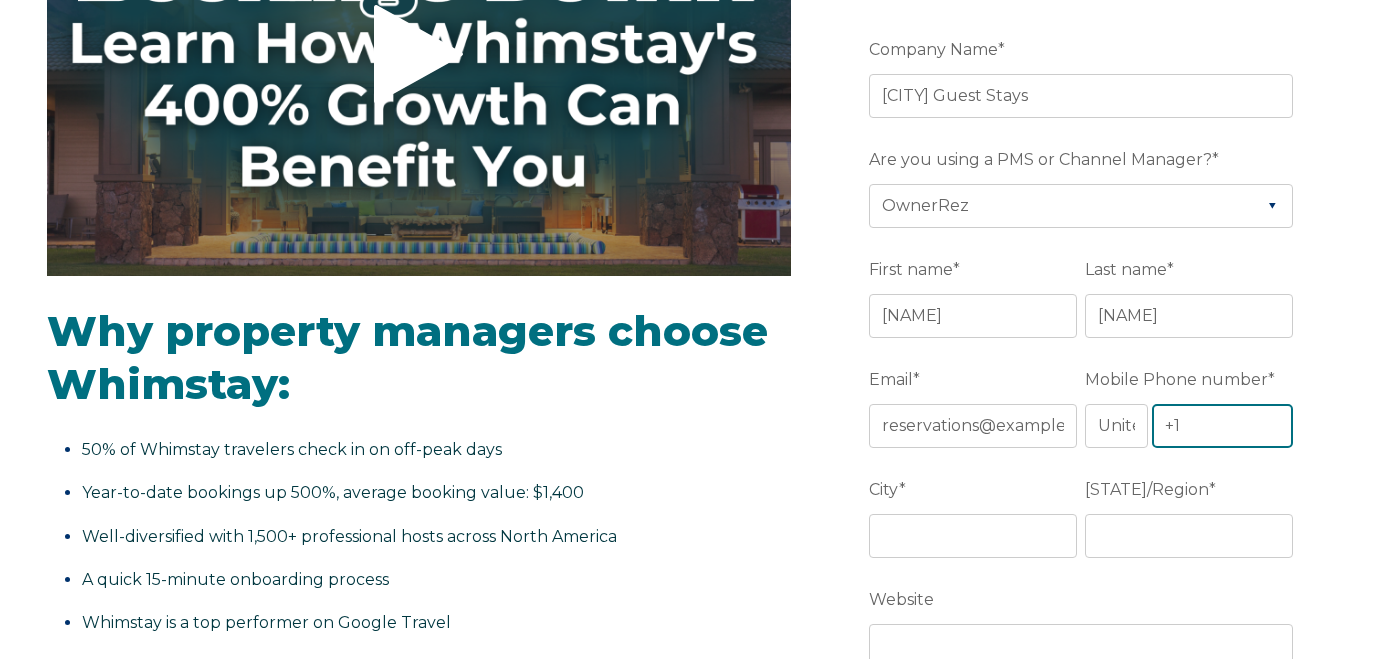click on "+1" at bounding box center (1223, 426) 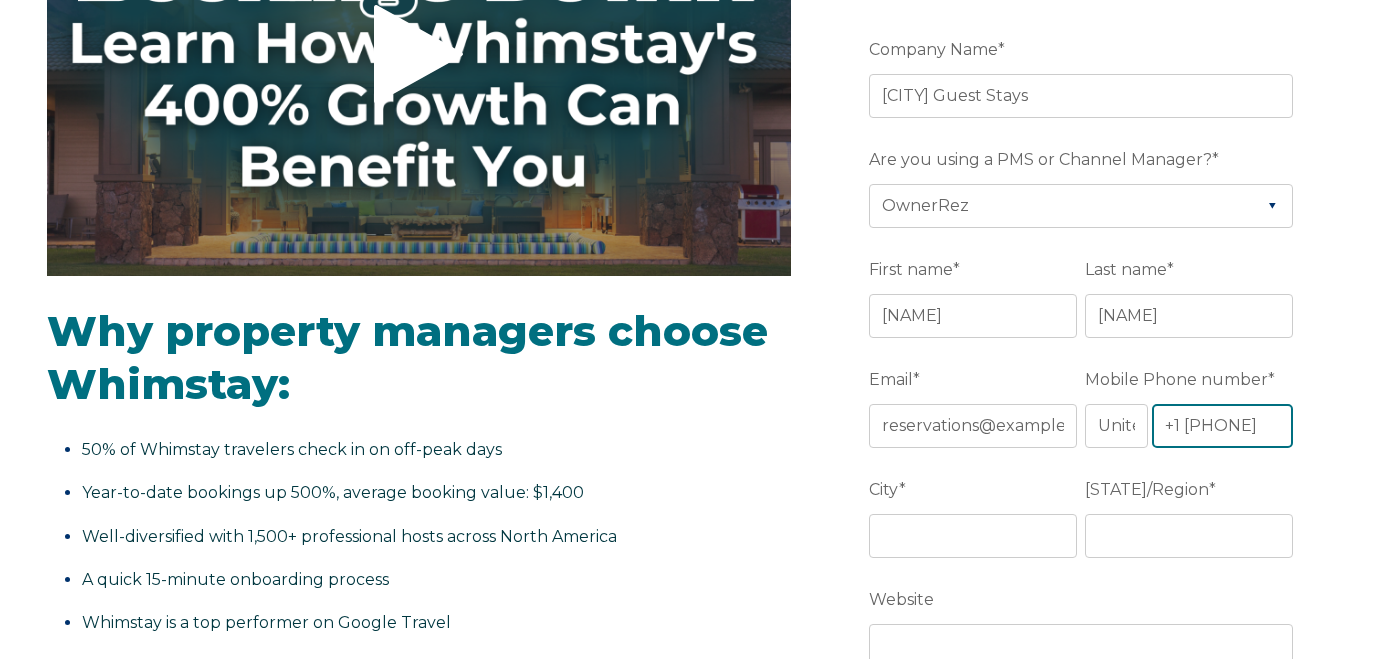 type on "+1 [PHONE]" 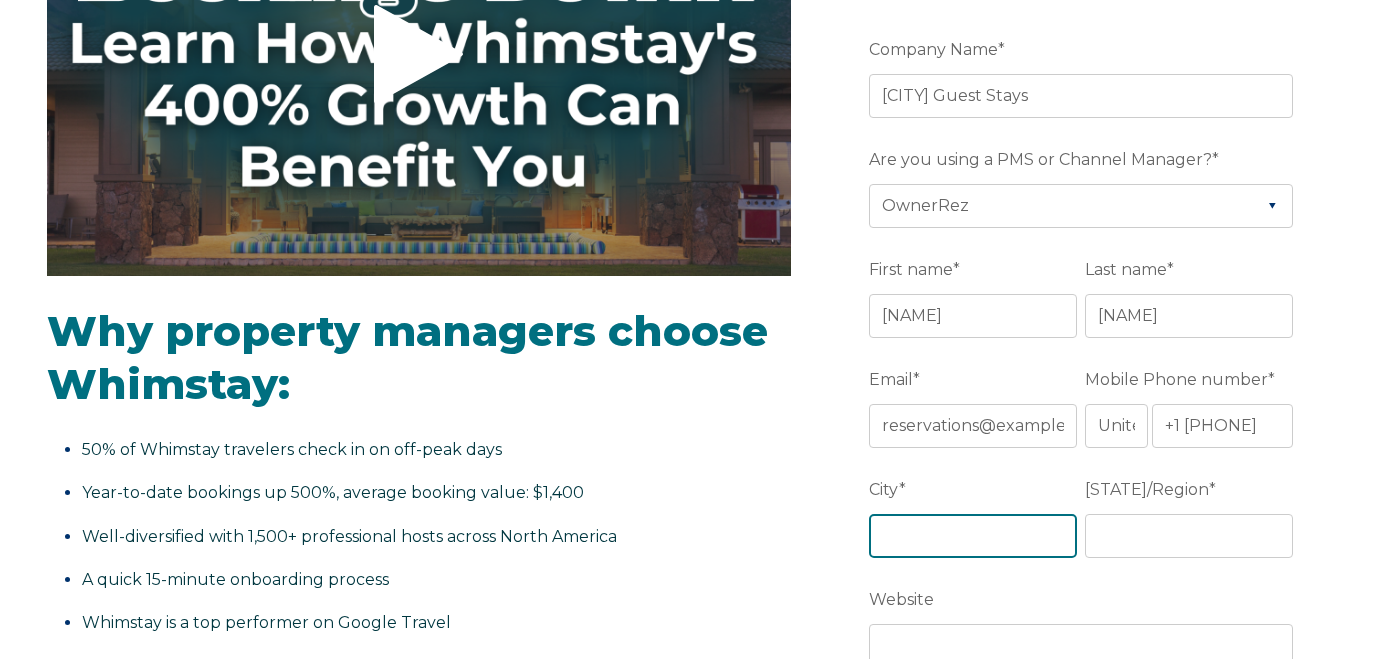 click on "City *" at bounding box center [973, 536] 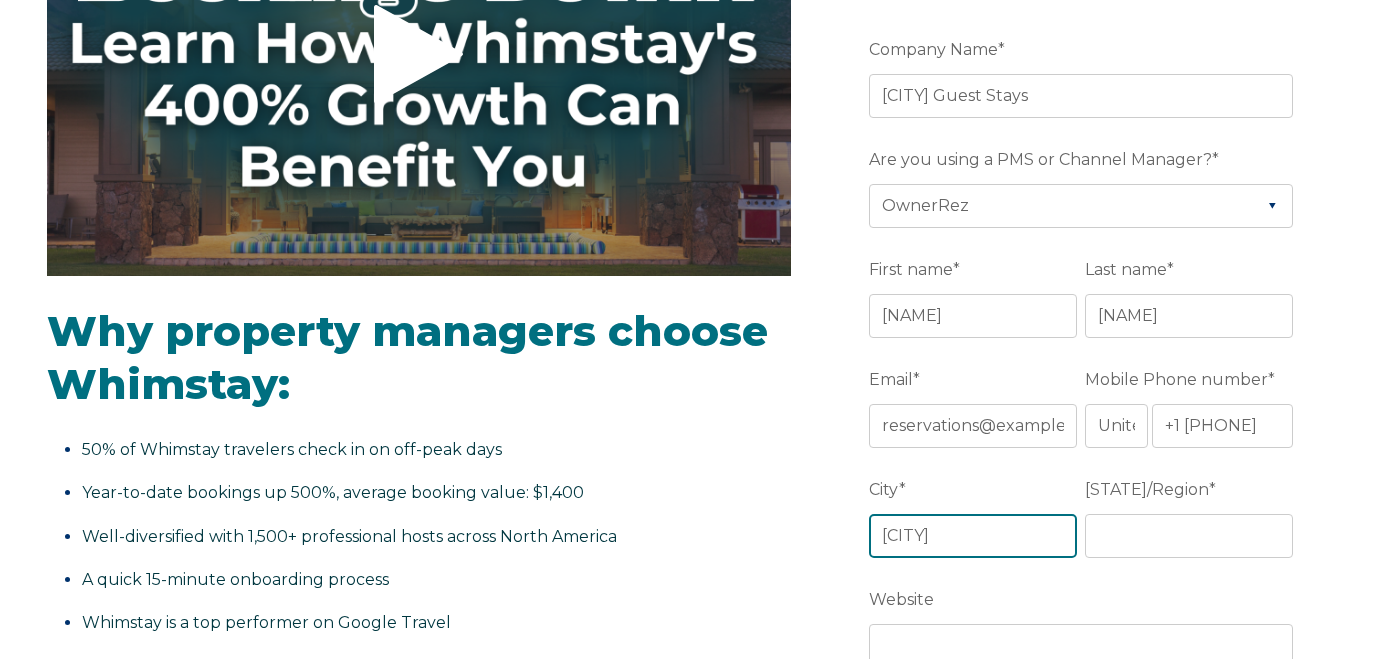 type on "[CITY]" 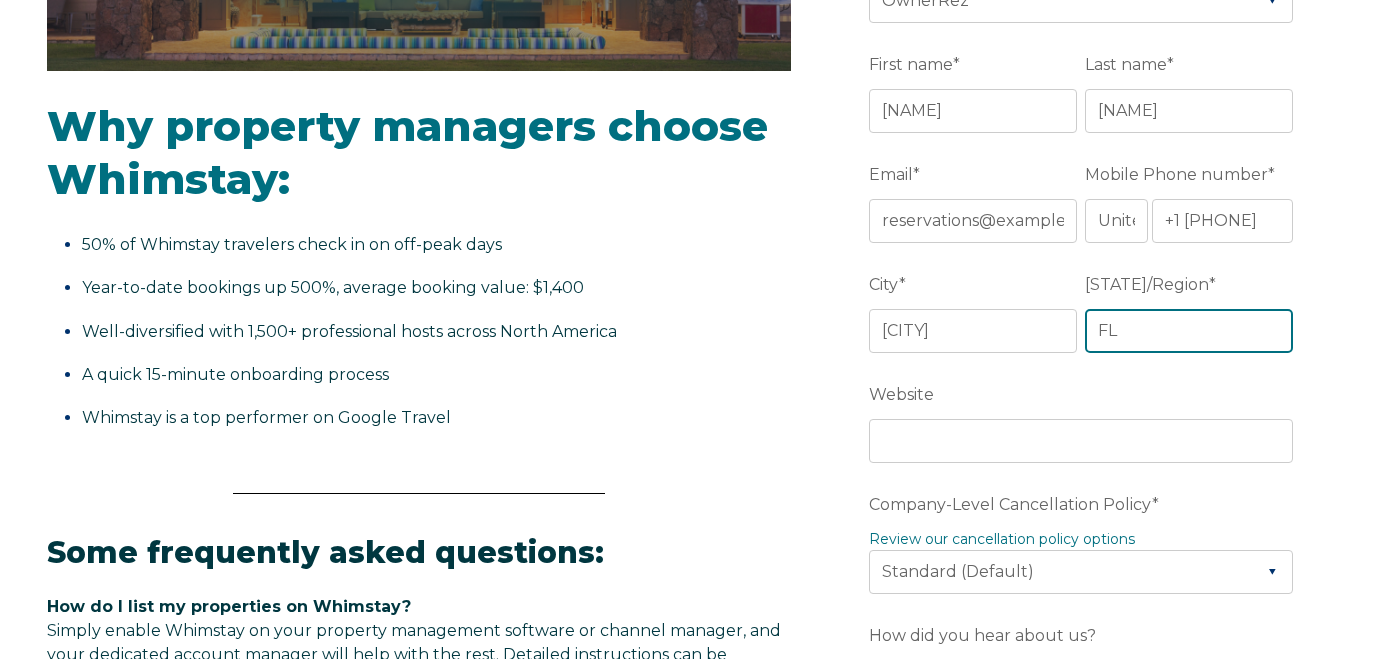 scroll, scrollTop: 575, scrollLeft: 0, axis: vertical 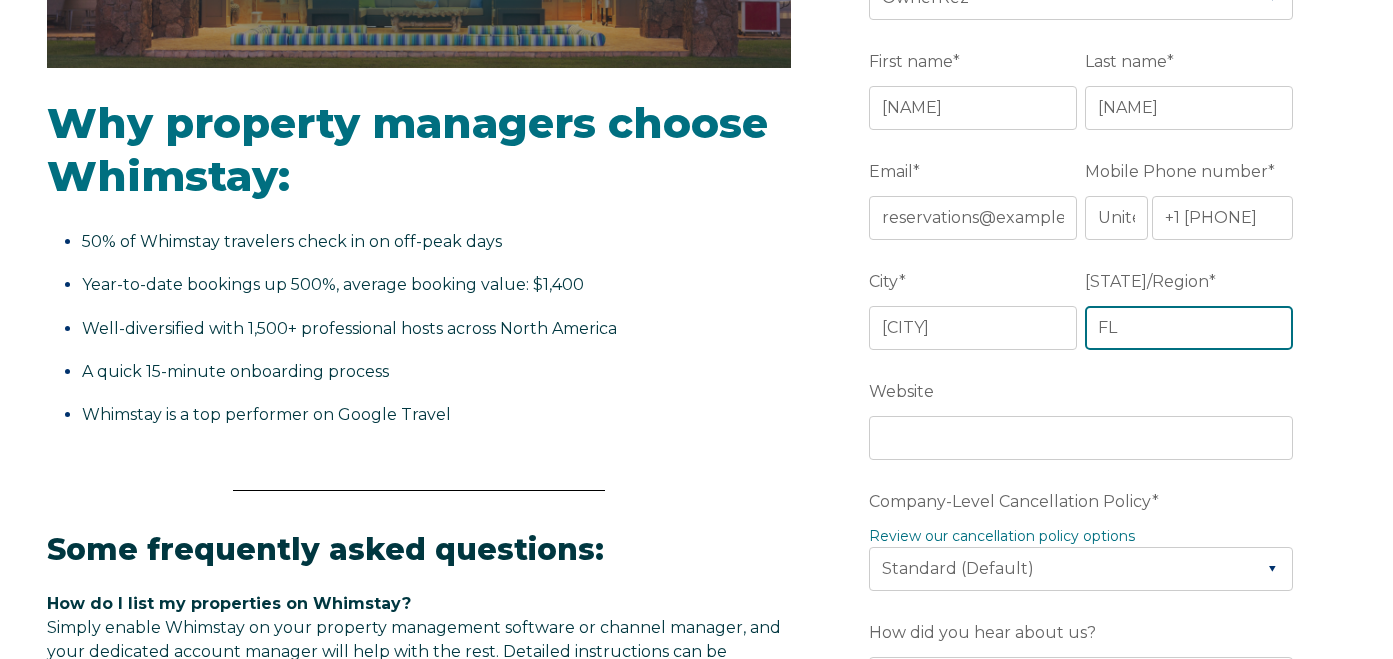 type on "FL" 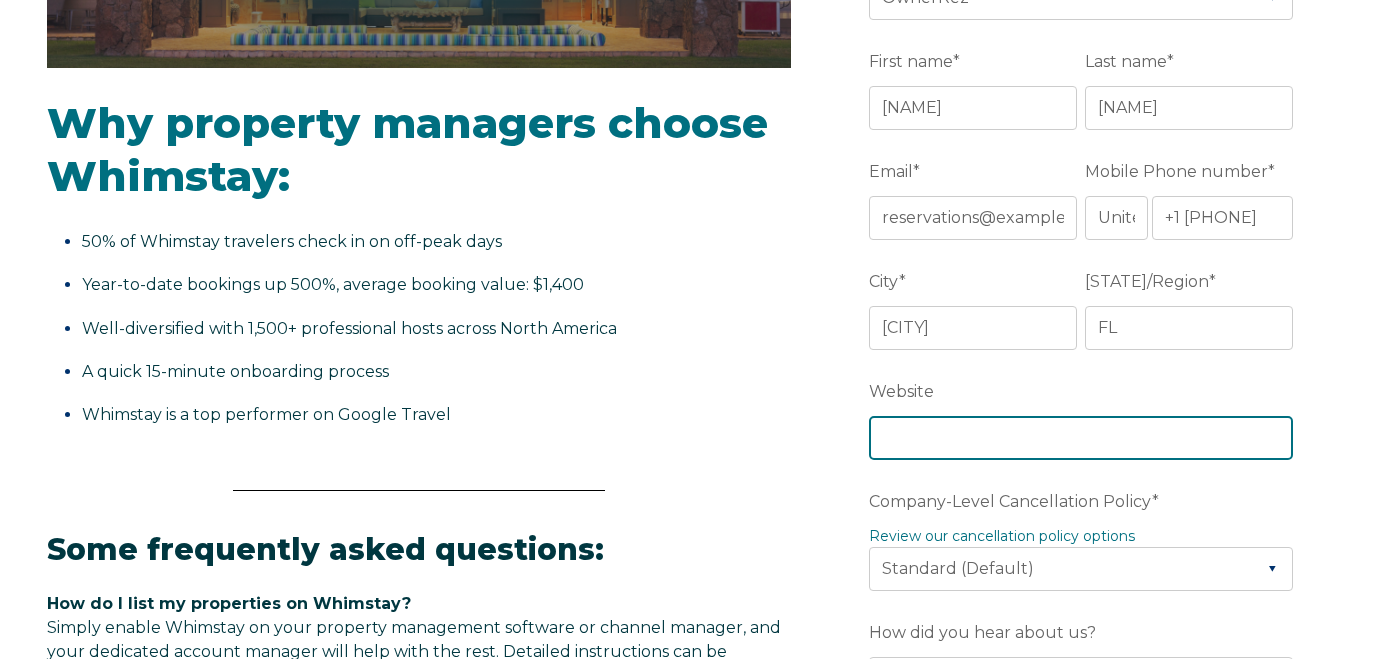 click on "Website" at bounding box center (1081, 438) 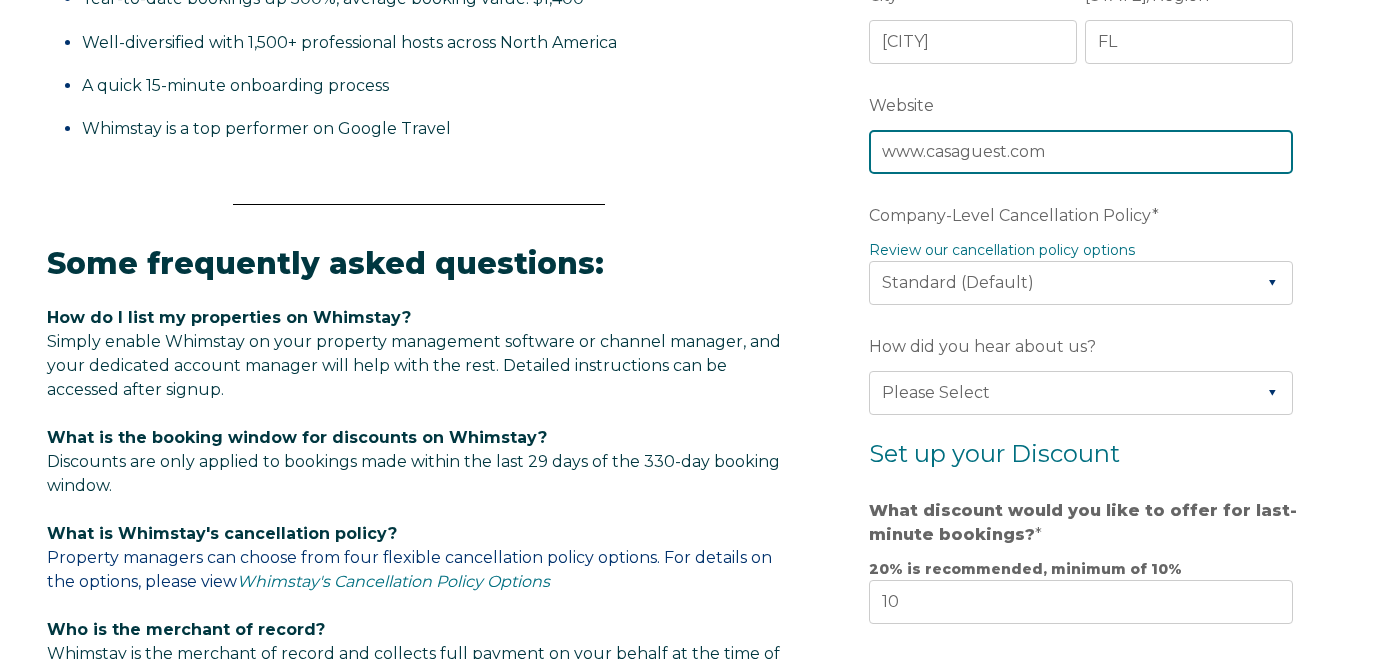 scroll, scrollTop: 863, scrollLeft: 0, axis: vertical 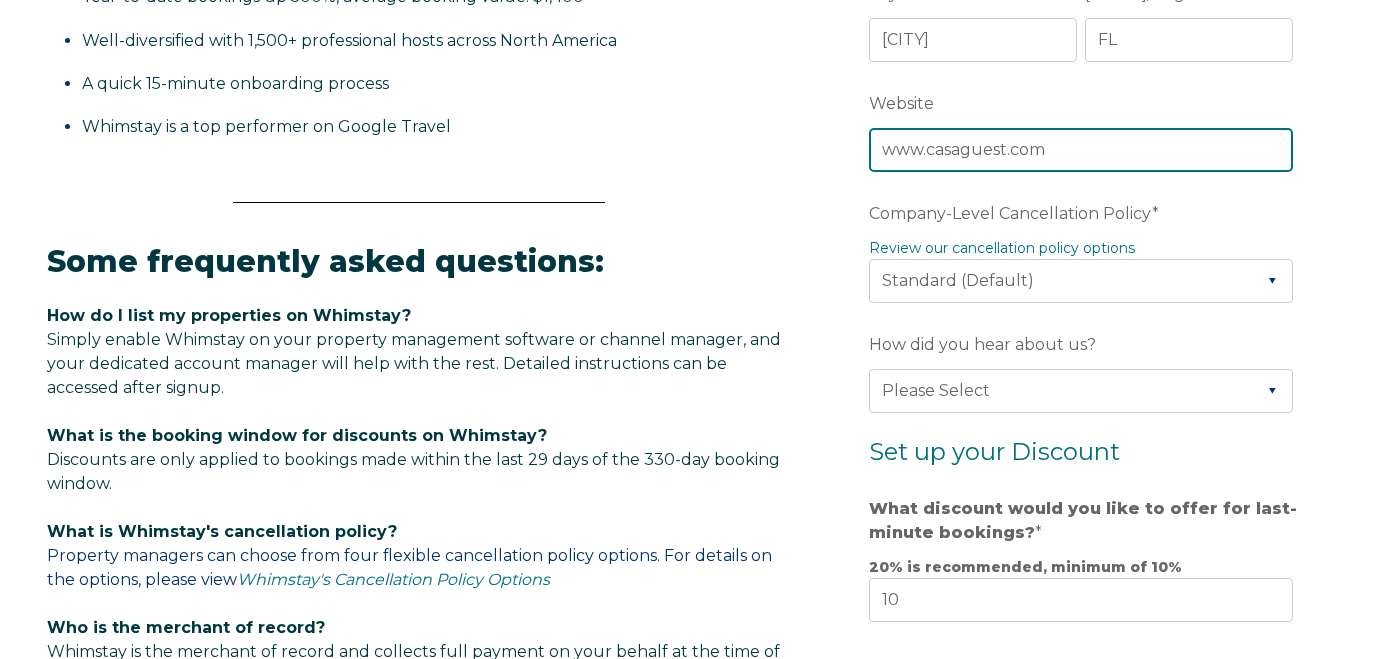 type on "www.casaguest.com" 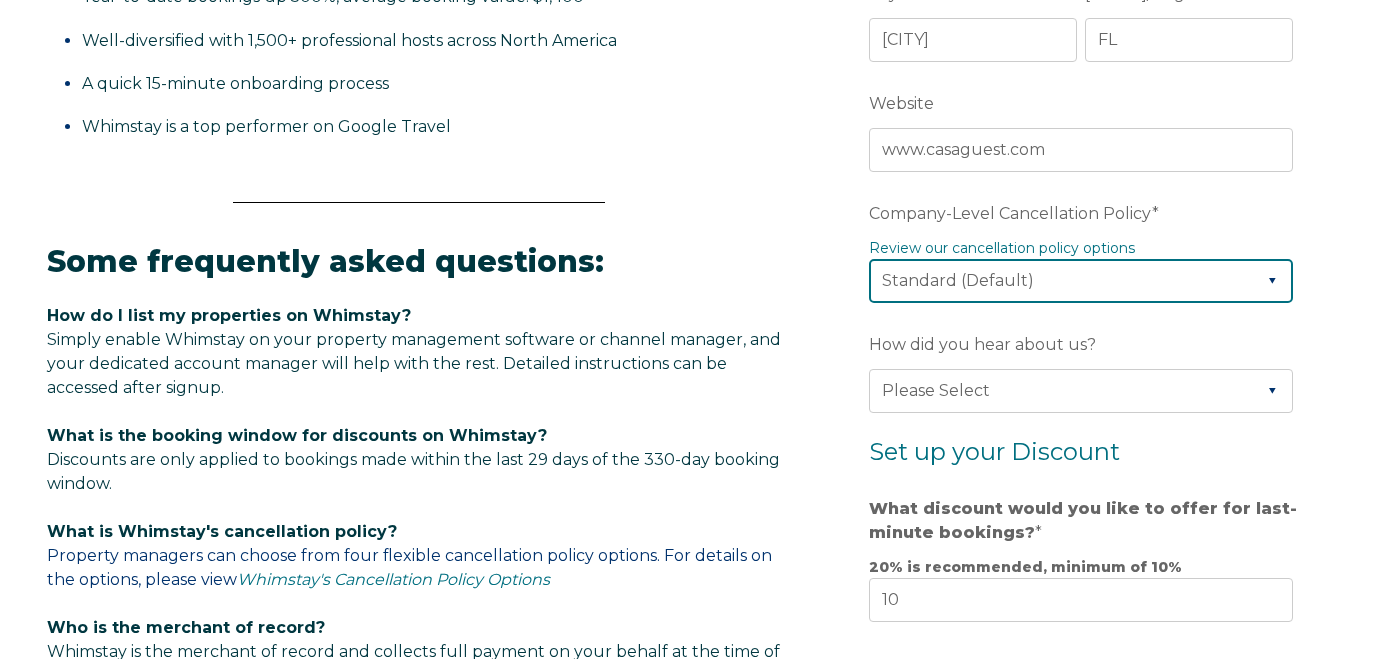 click on "Please Select Partial Standard (Default) Moderate Strict" at bounding box center (1081, 281) 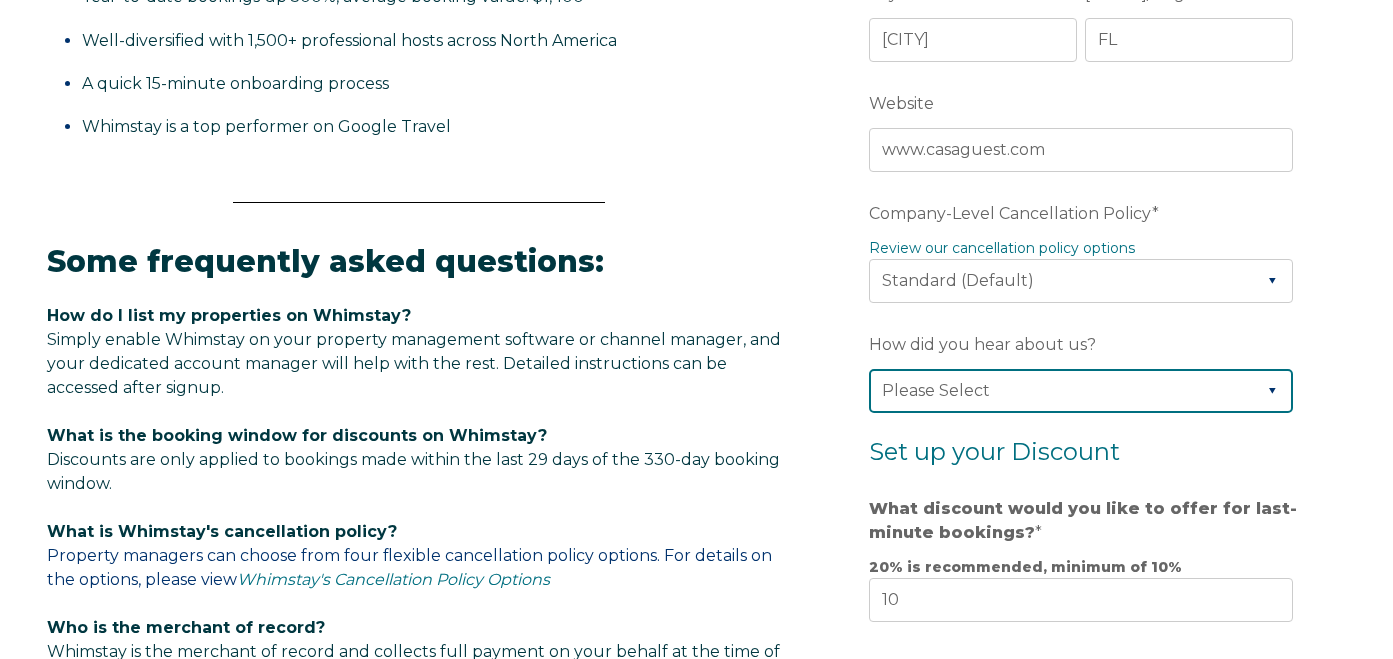 click on "Please Select Found Whimstay through a Google search Direct outreach from a Whimstay team member Saw Whimstay on social media Referred by a friend, colleague, or partner Discovered Whimstay at an event or conference Heard about Whimstay on a podcast Other" at bounding box center (1081, 391) 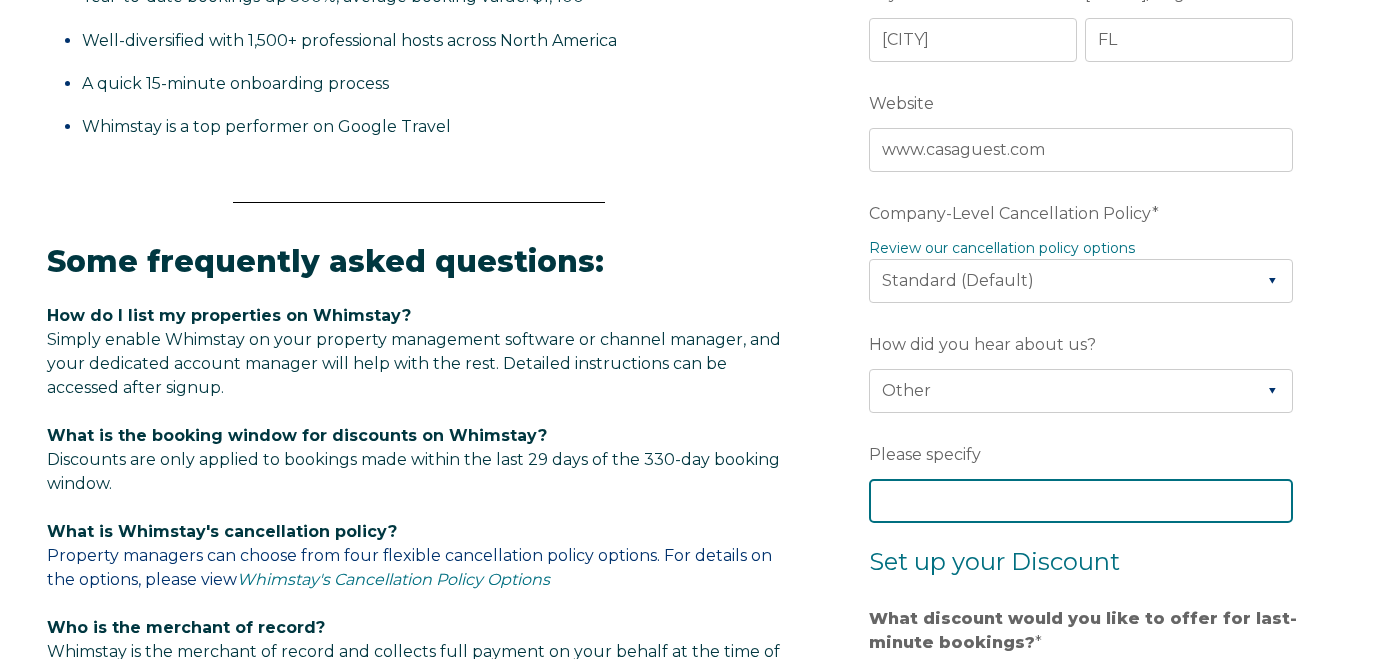click on "Please specify" at bounding box center (1081, 501) 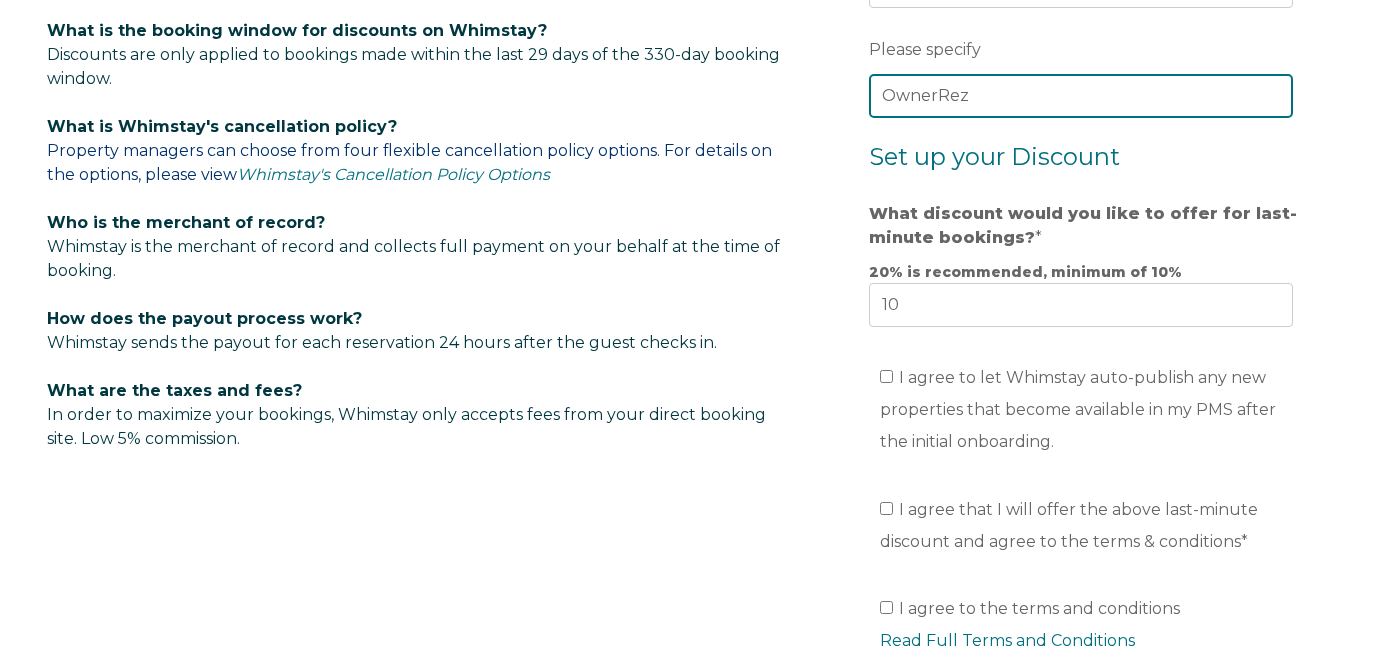 scroll, scrollTop: 1275, scrollLeft: 0, axis: vertical 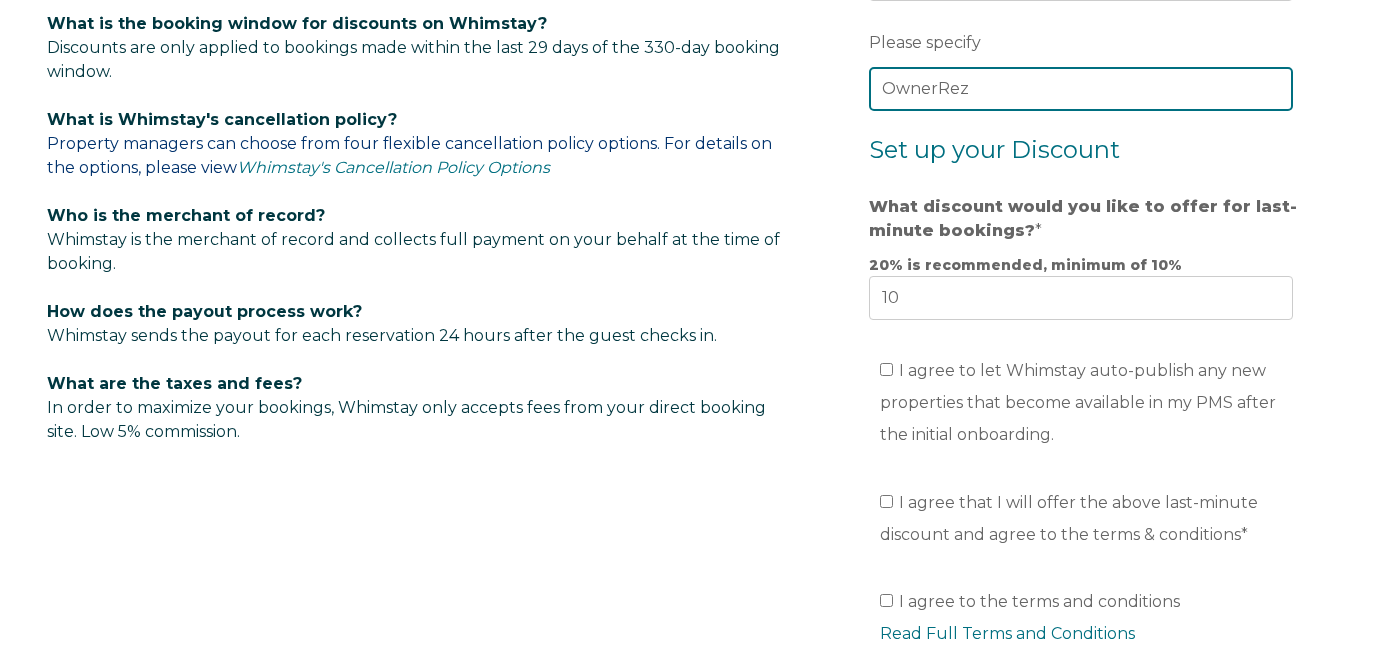 type on "OwnerRez" 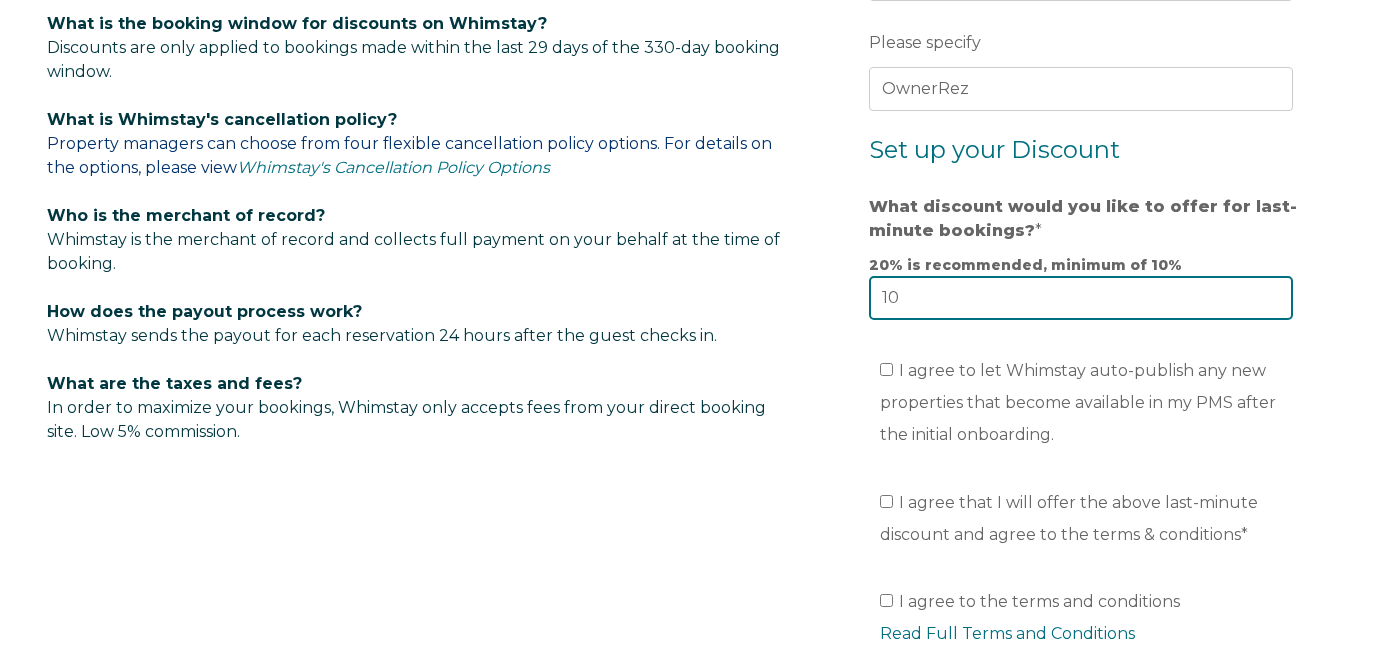 click on "10" at bounding box center [1081, 298] 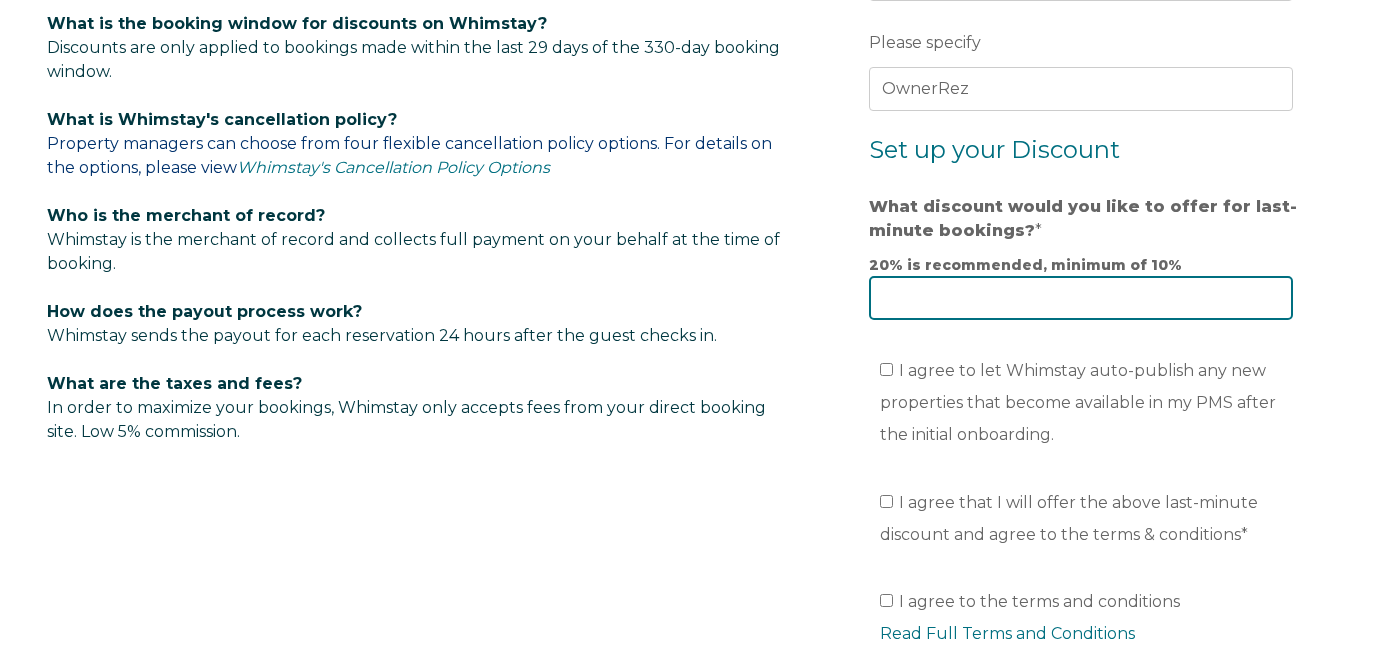 type on "0" 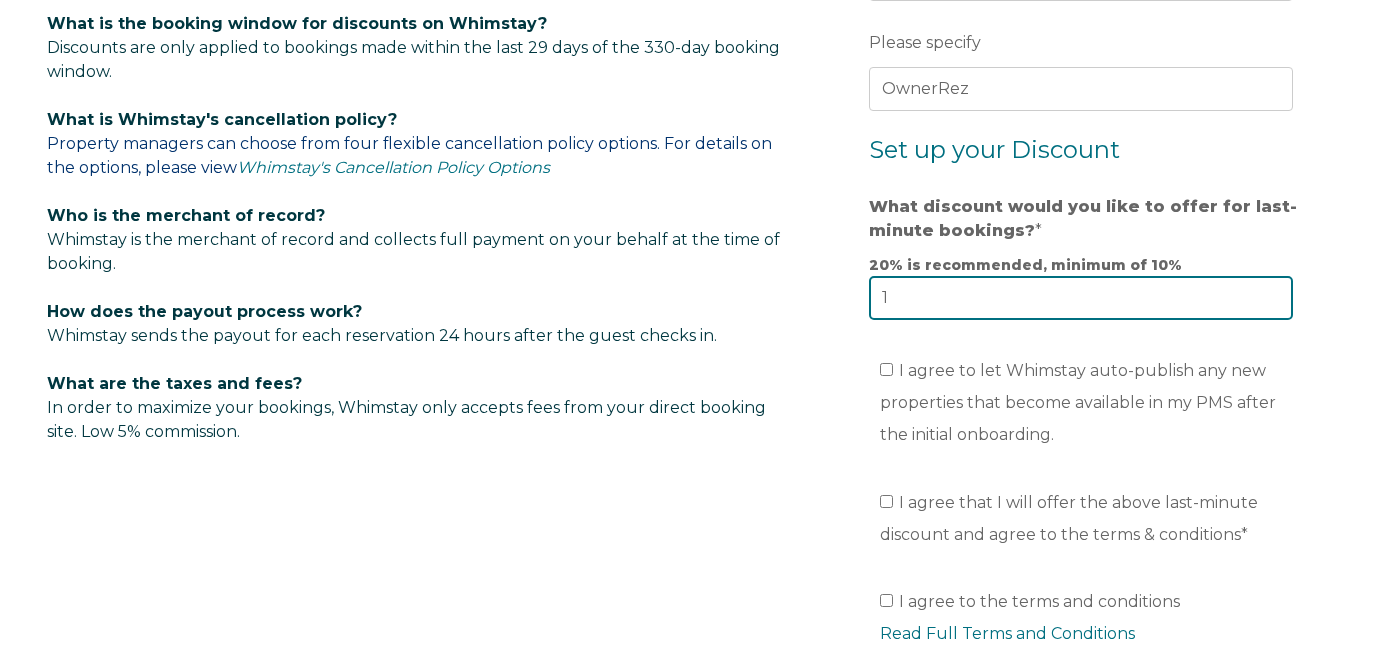 type on "10" 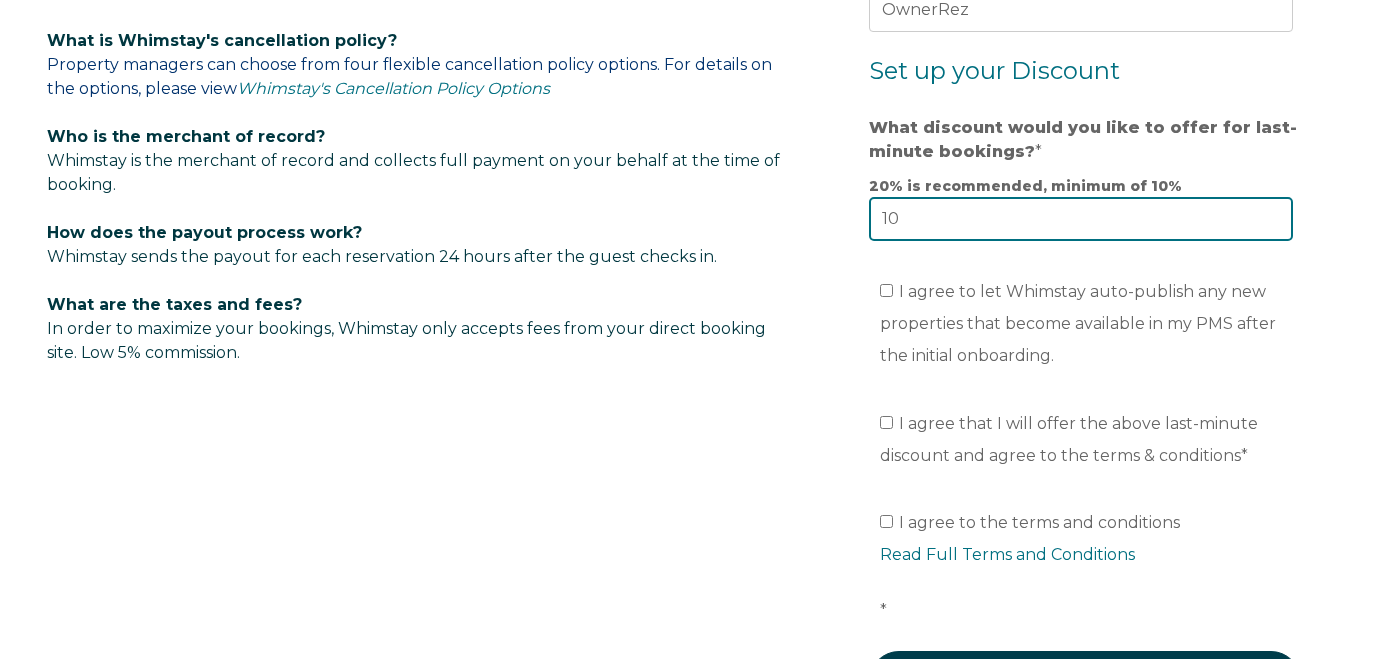scroll, scrollTop: 1383, scrollLeft: 0, axis: vertical 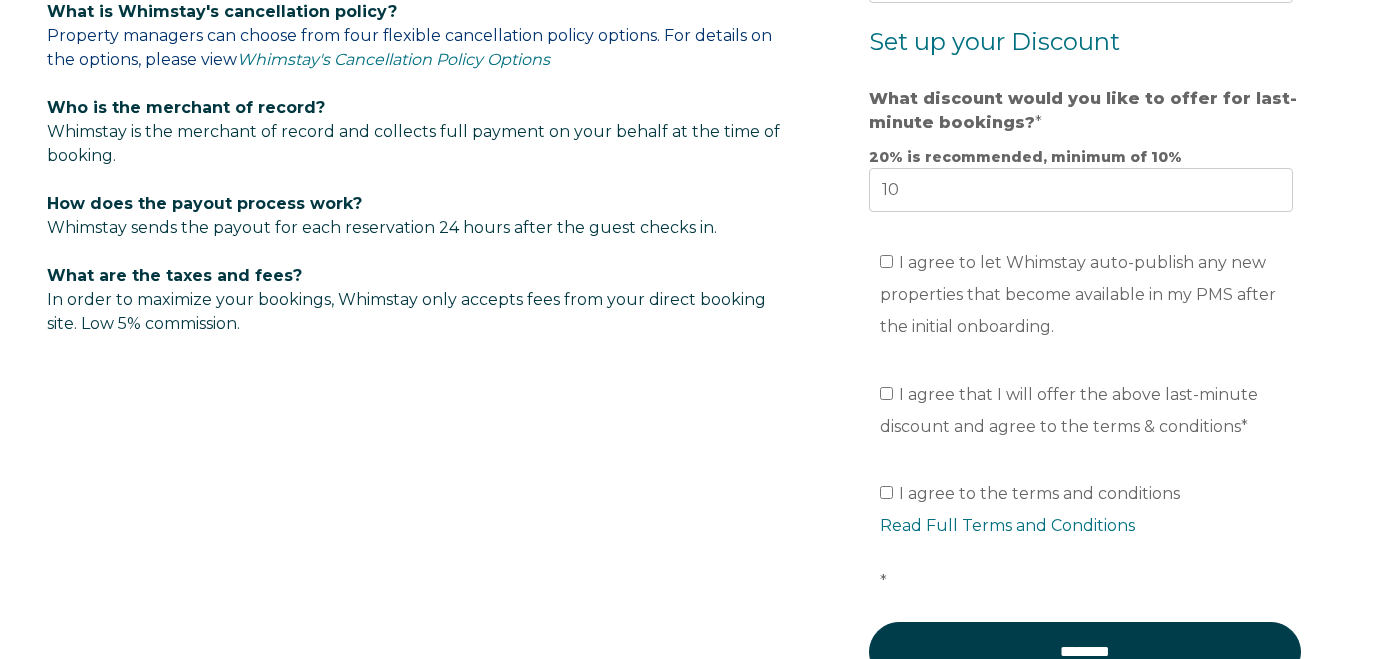 click on "I agree to let Whimstay auto-publish any new properties that become available in my PMS after the initial onboarding." at bounding box center (1092, 295) 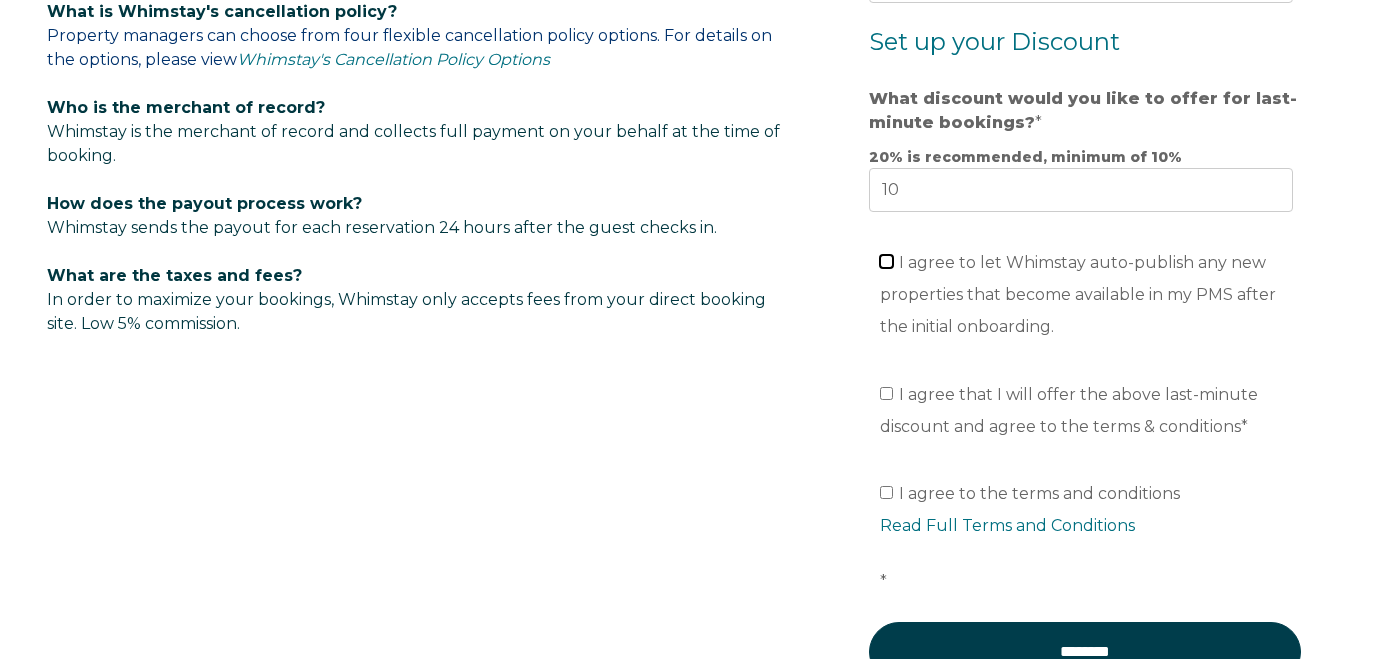 checkbox on "true" 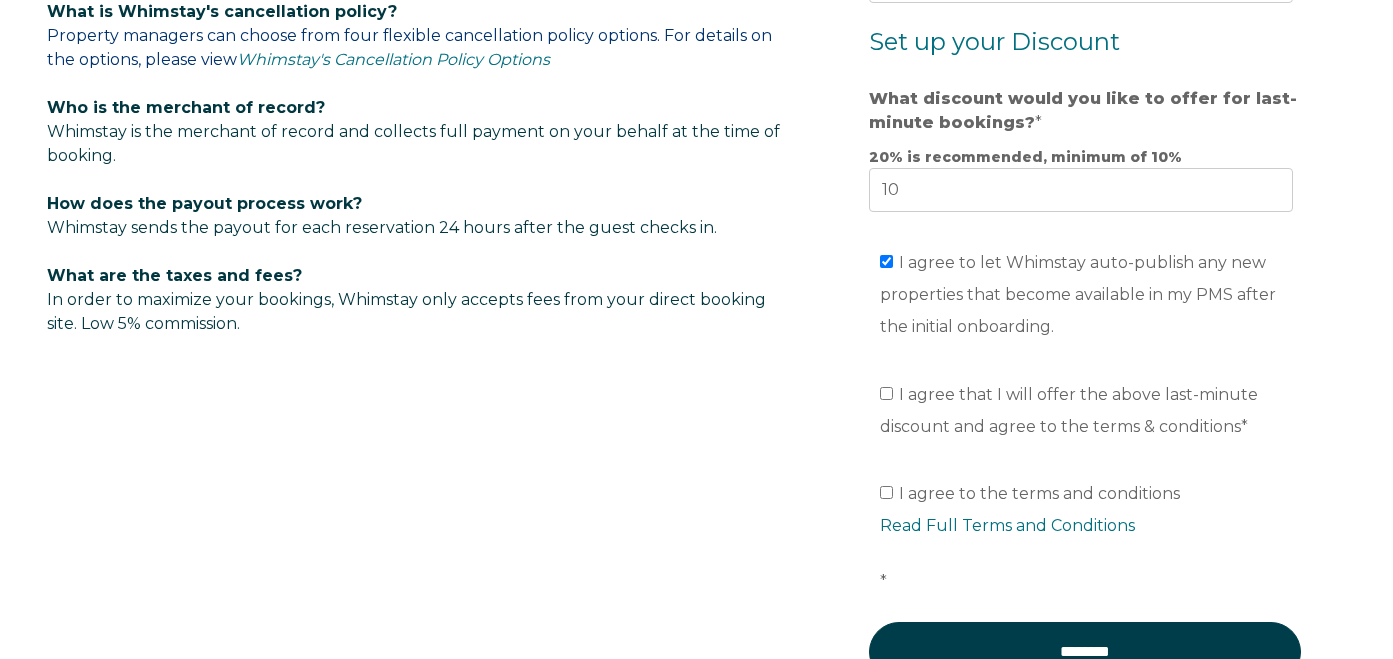 click on "I agree that I will offer the above last-minute discount and agree to the terms & conditions *" at bounding box center (1081, 411) 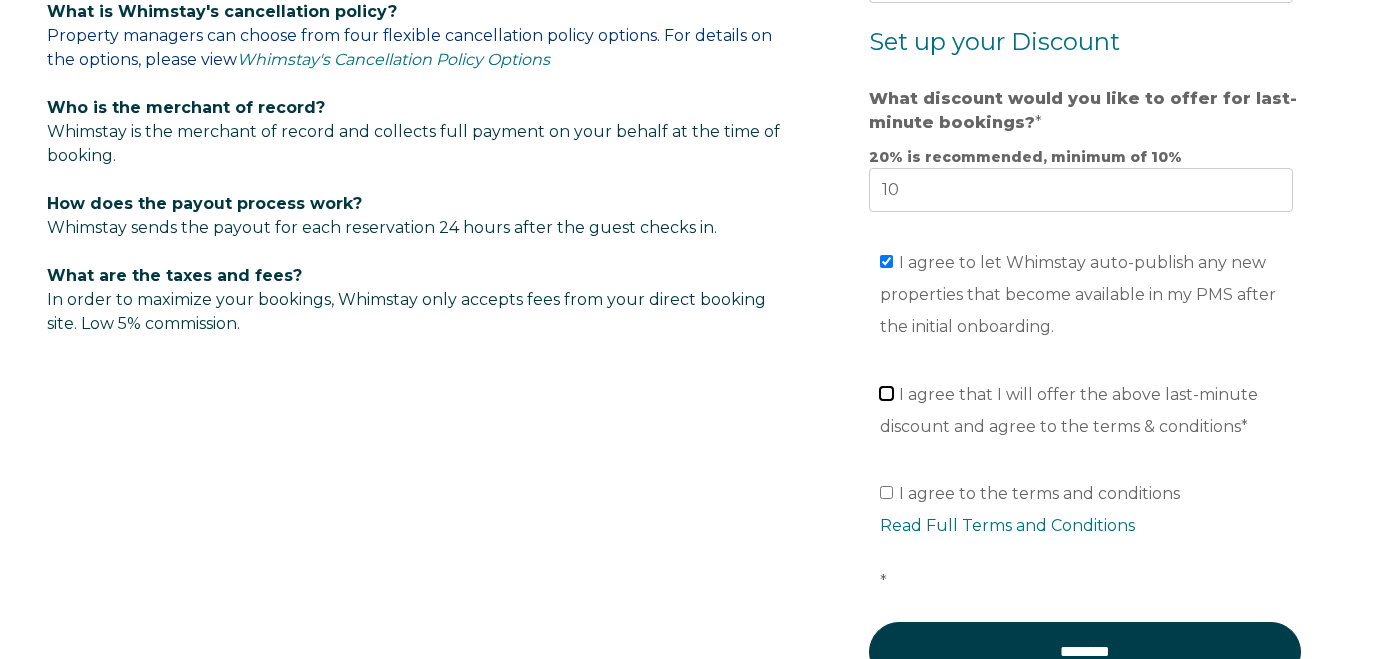 click on "I agree that I will offer the above last-minute discount and agree to the terms & conditions *" at bounding box center (886, 393) 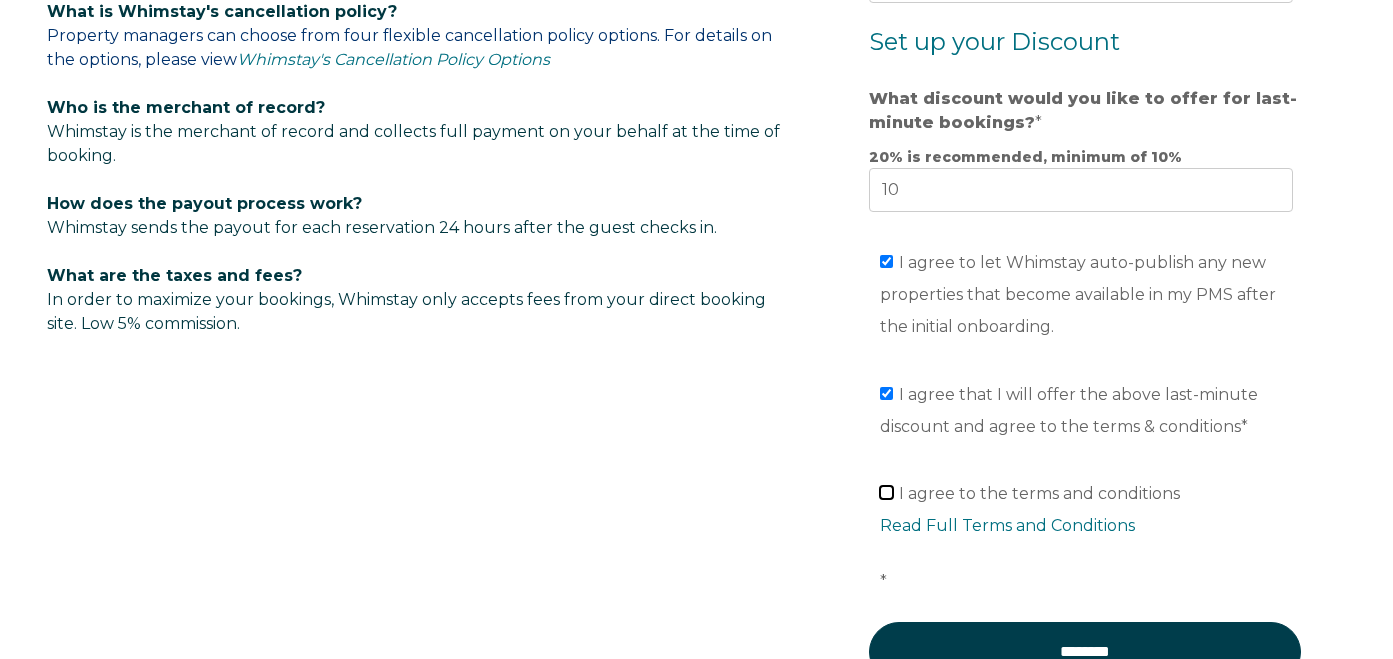 click on "I agree to the terms and conditions Read Full Terms and Conditions *" at bounding box center (886, 492) 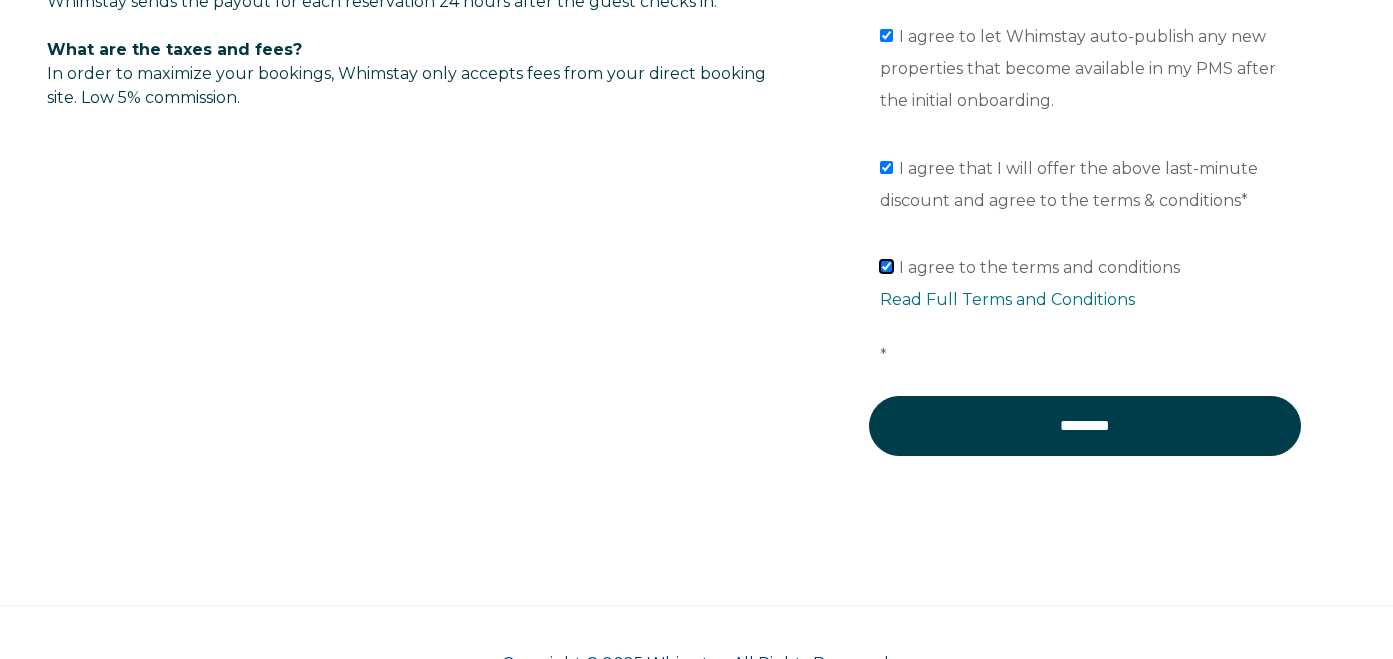 scroll, scrollTop: 1639, scrollLeft: 0, axis: vertical 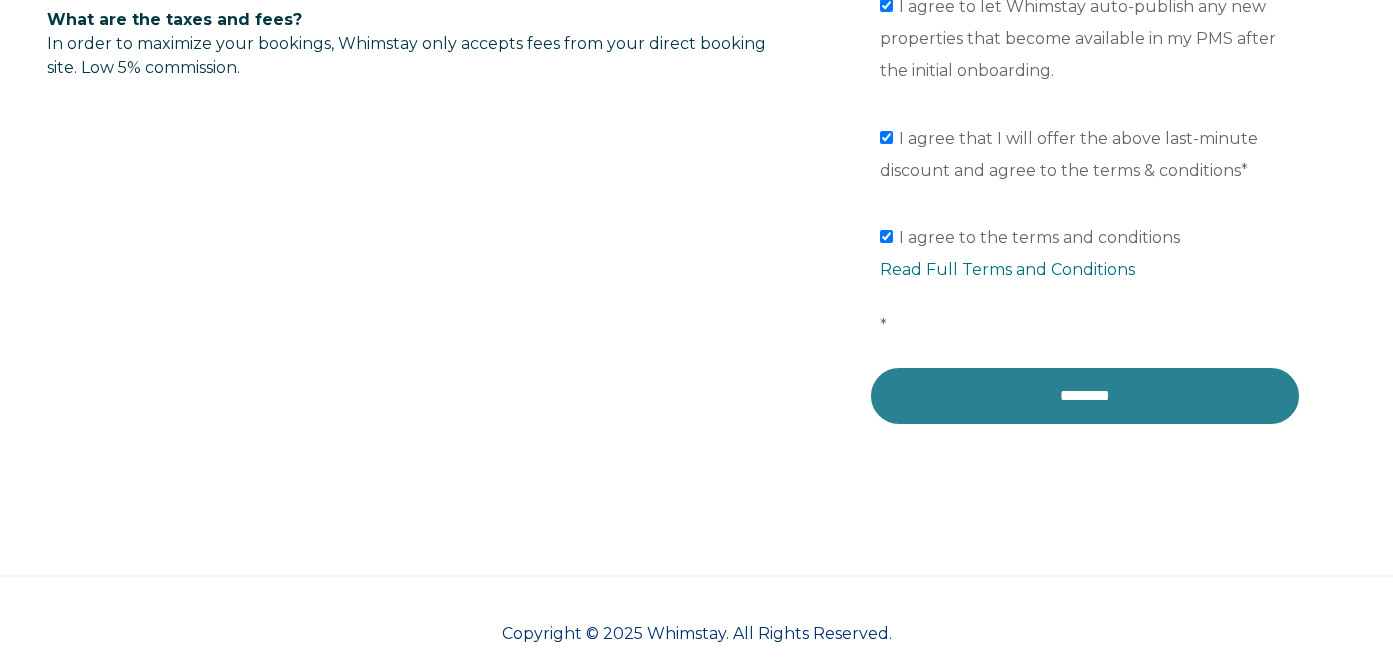 click on "********" at bounding box center [1085, 396] 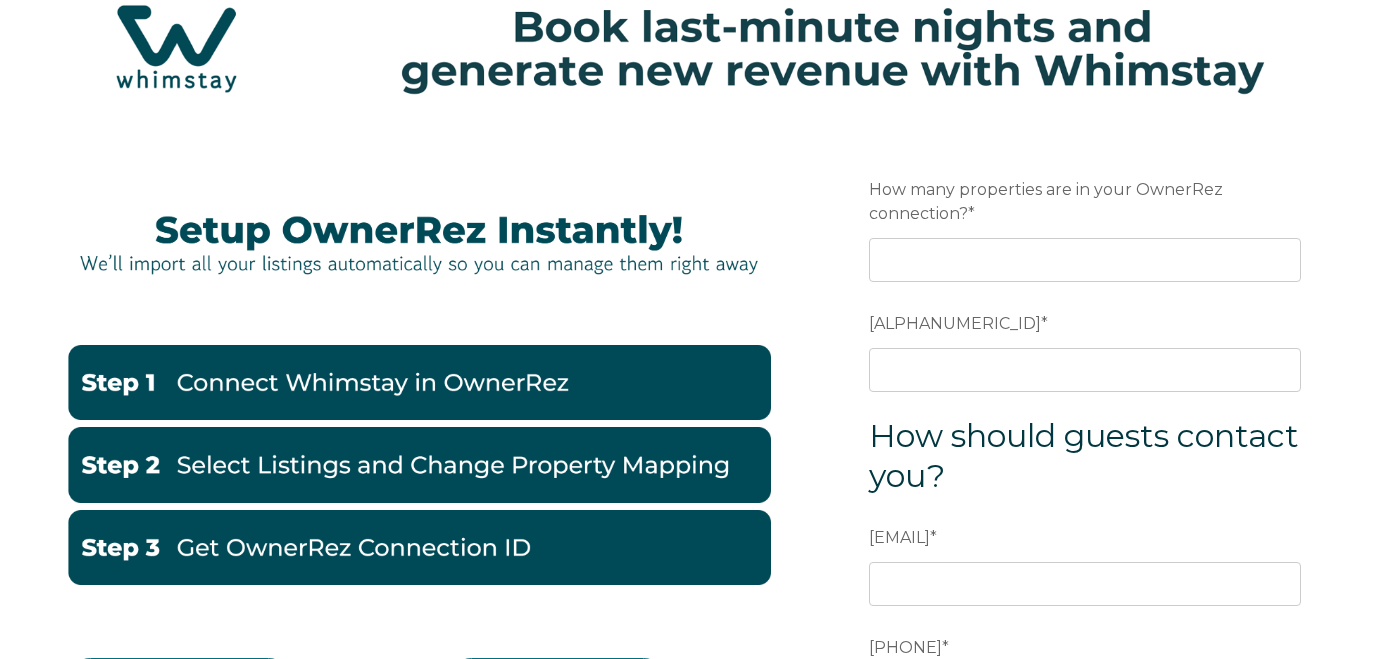 scroll, scrollTop: 71, scrollLeft: 0, axis: vertical 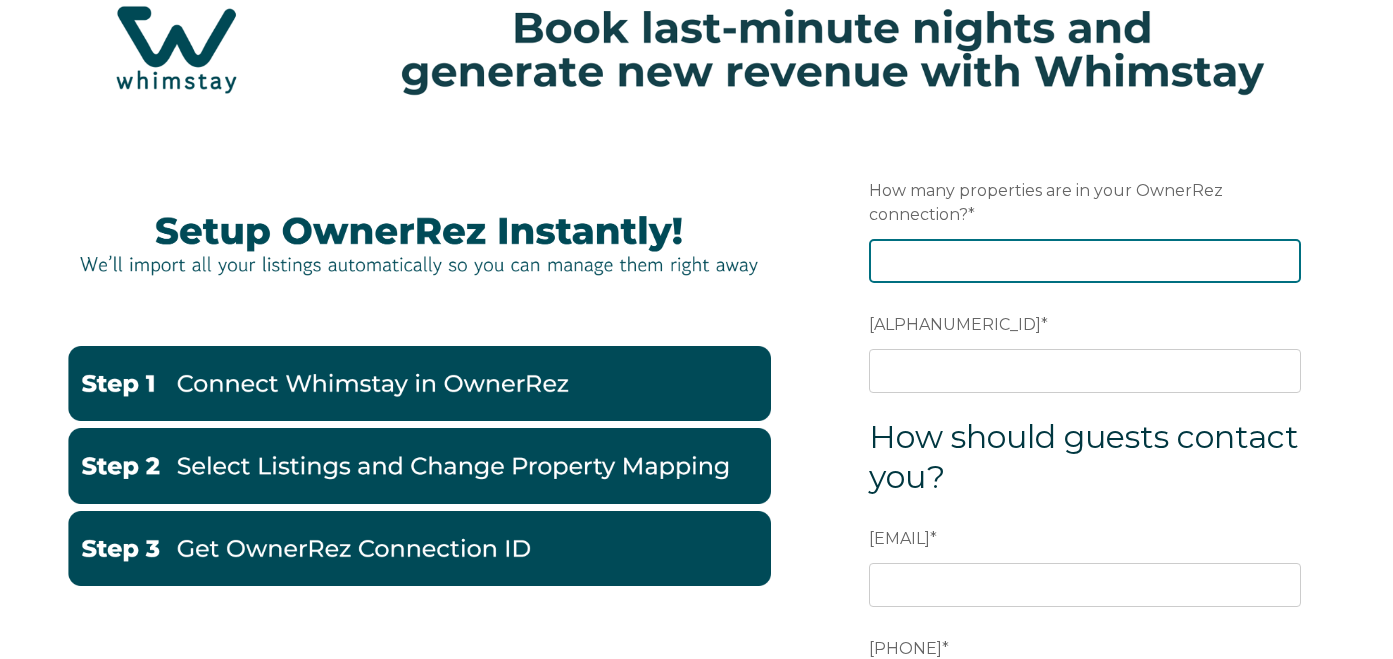 click on "How many properties are in your OwnerRez connection? *" at bounding box center [1085, 261] 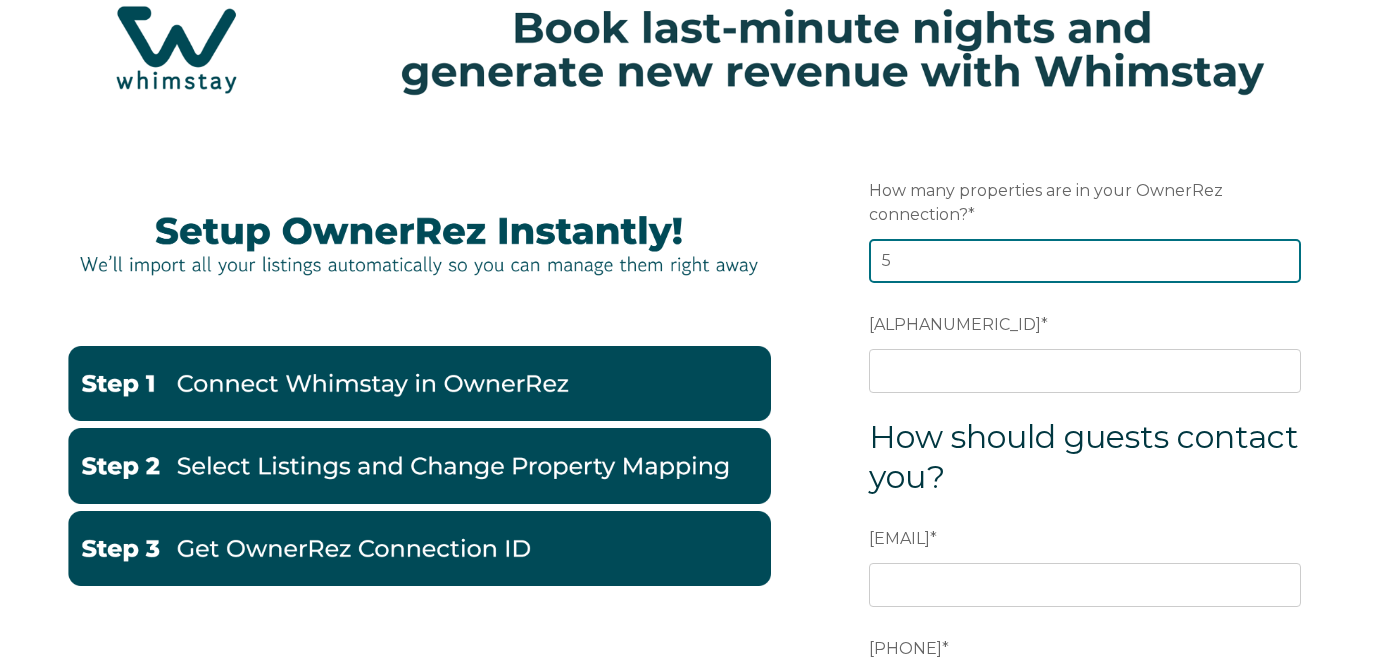 type on "5" 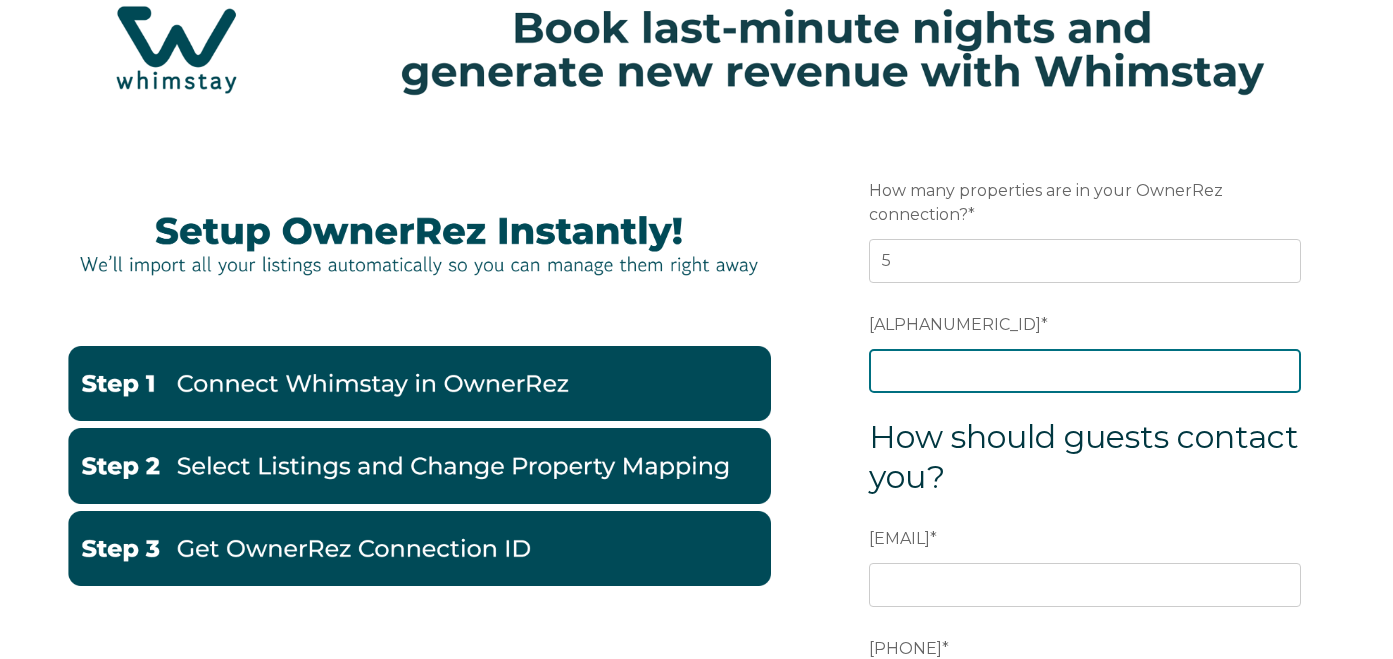 click on "OwnerRez Connection ID *" at bounding box center [1085, 371] 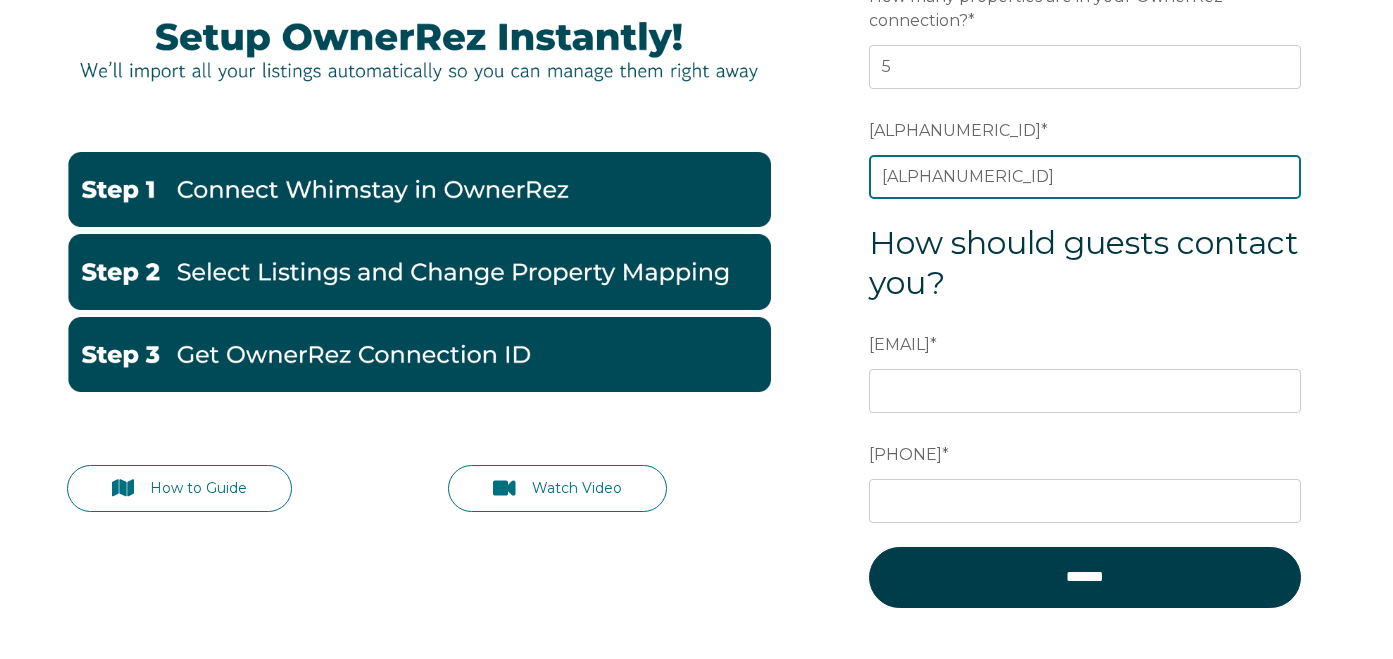 scroll, scrollTop: 268, scrollLeft: 0, axis: vertical 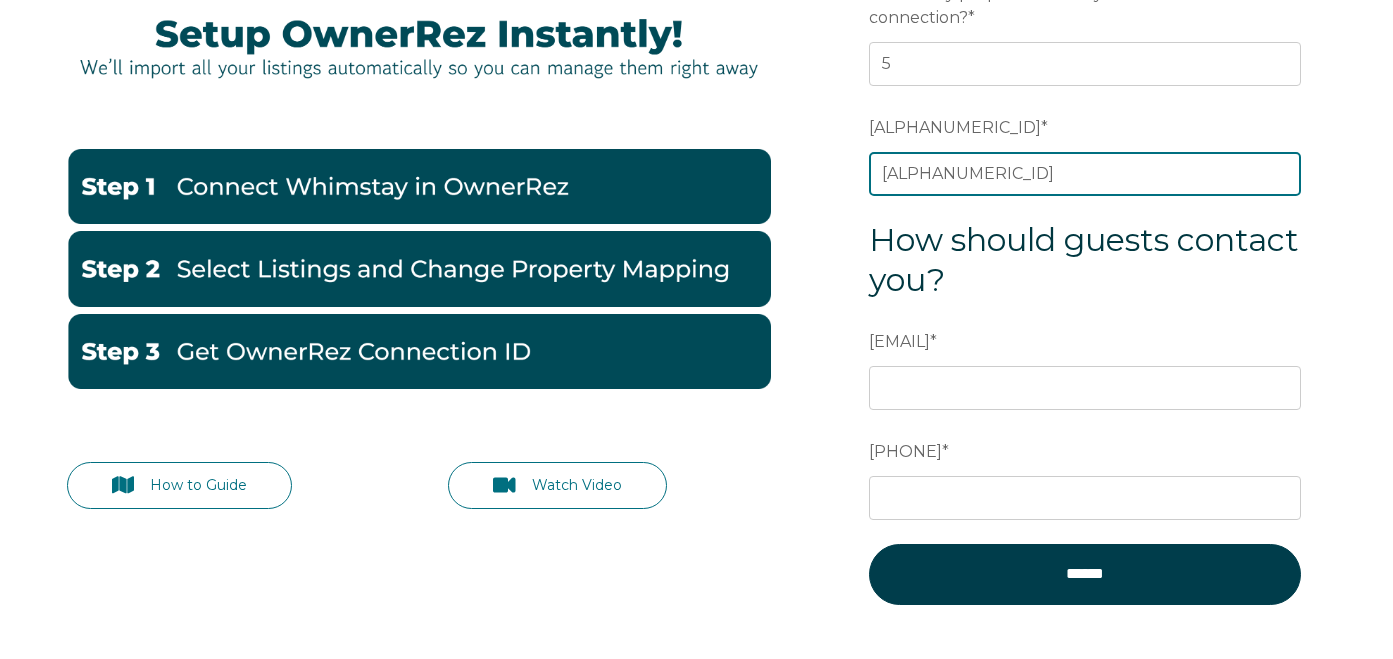 type on "ora7ccddf521x" 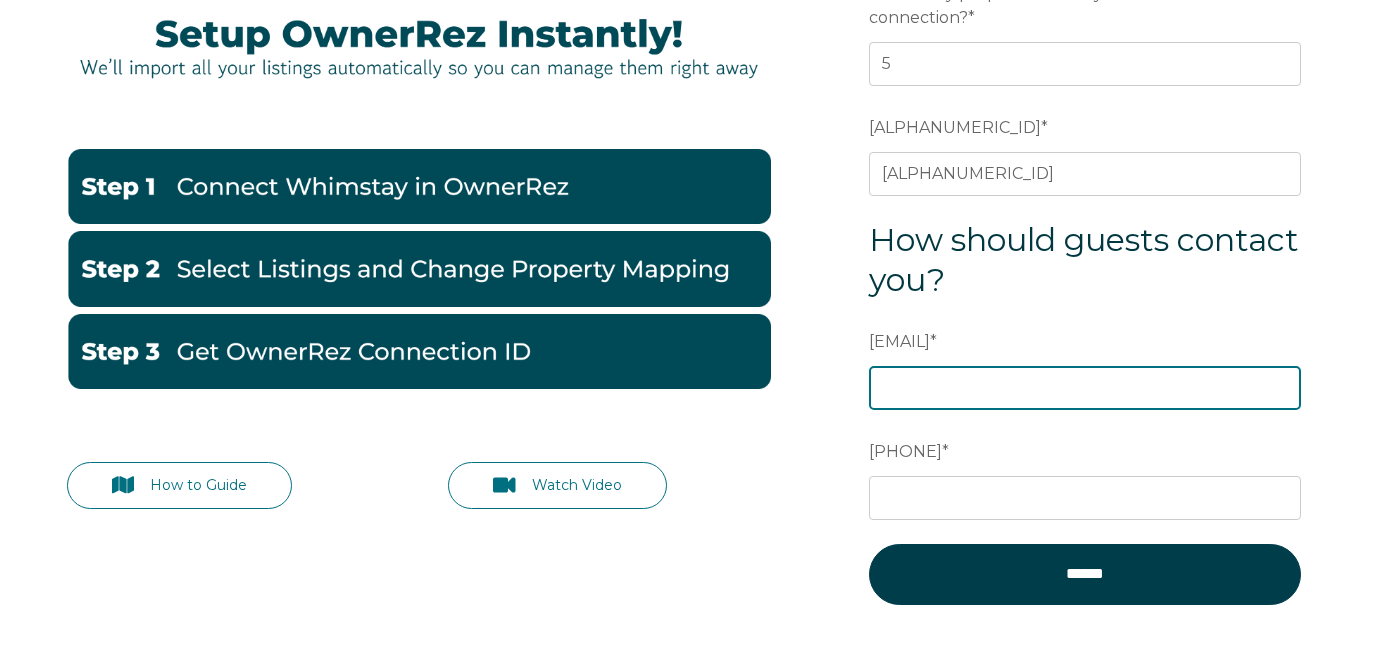 click on "Guest Contact Email Address *" at bounding box center (1085, 388) 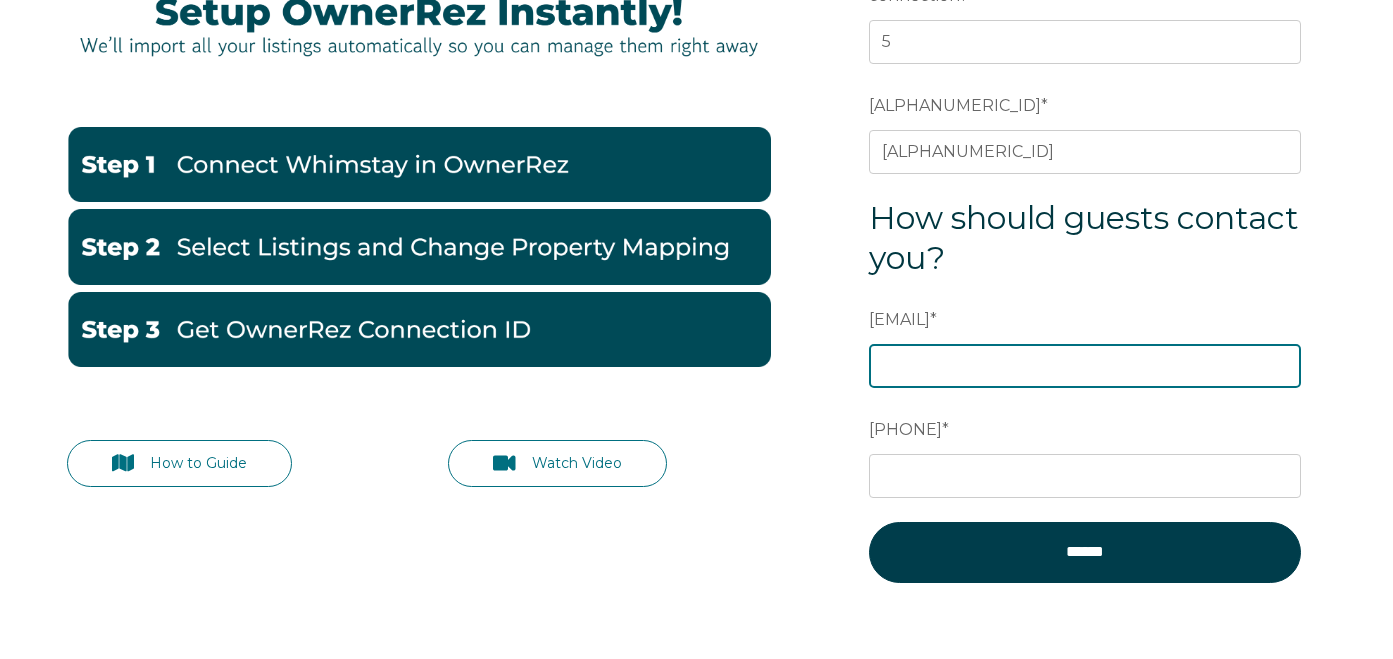 scroll, scrollTop: 294, scrollLeft: 0, axis: vertical 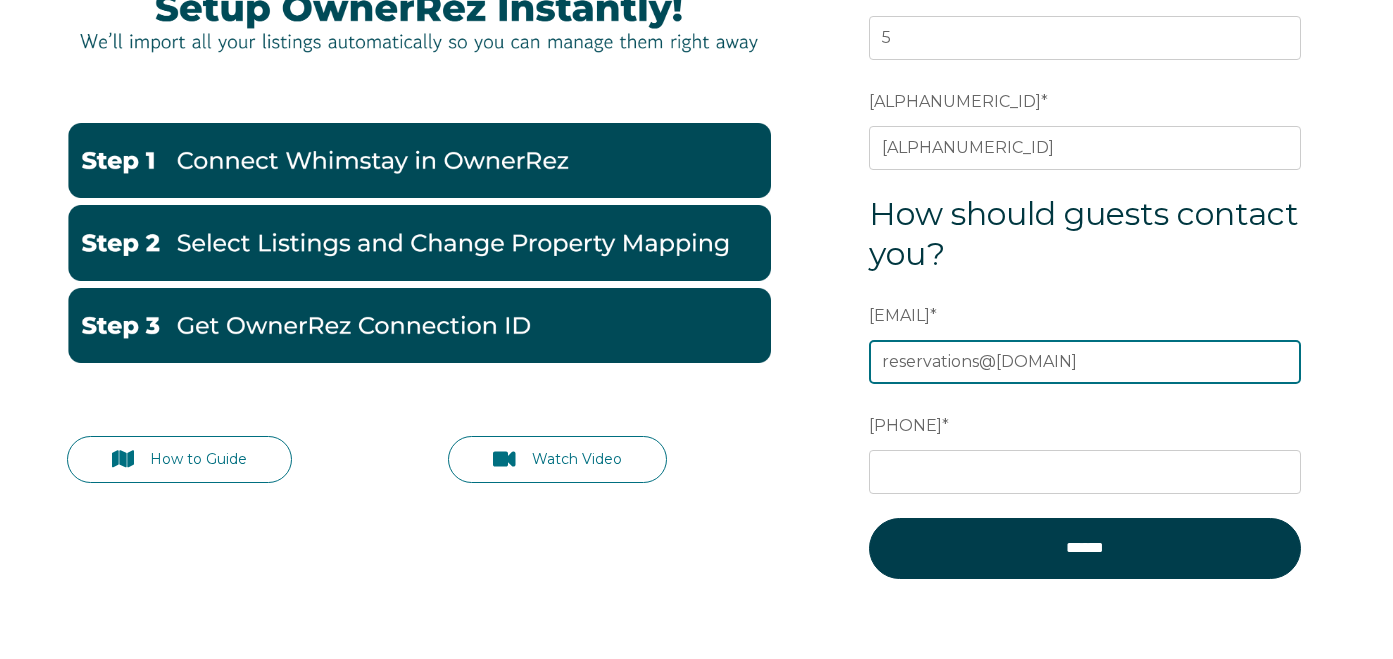 type on "reservations@example.com" 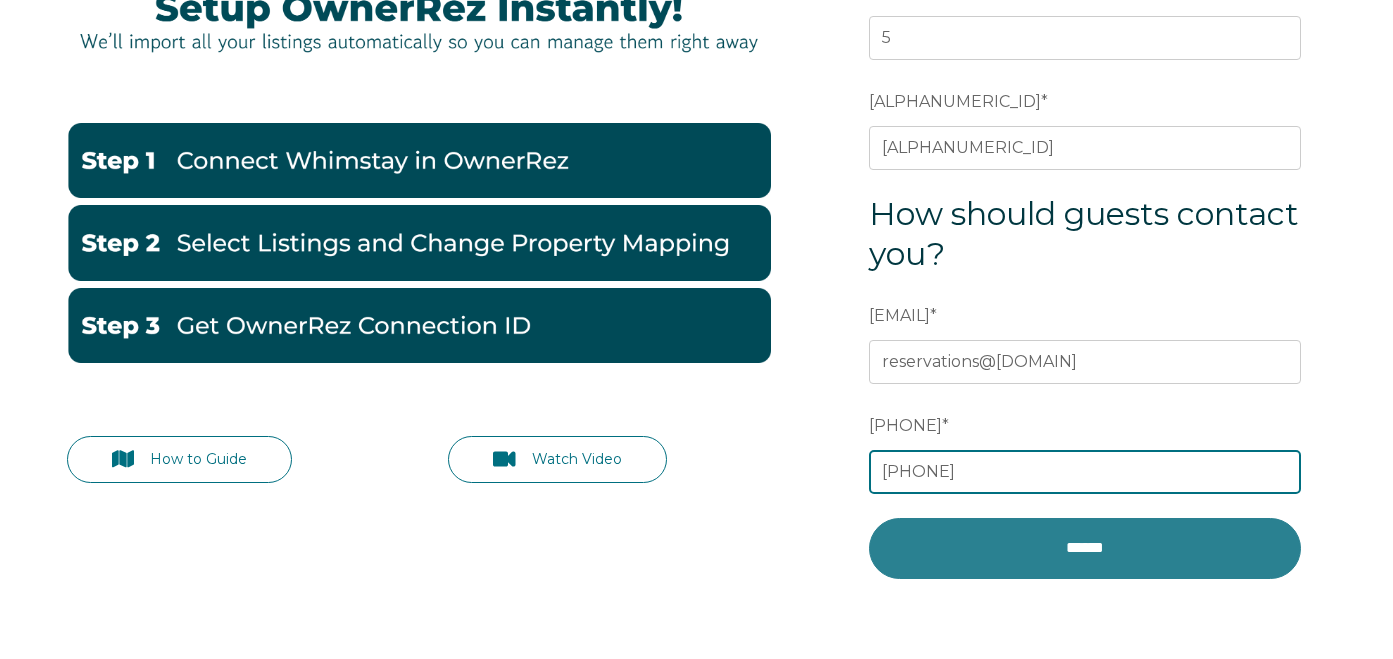 type on "6176520122" 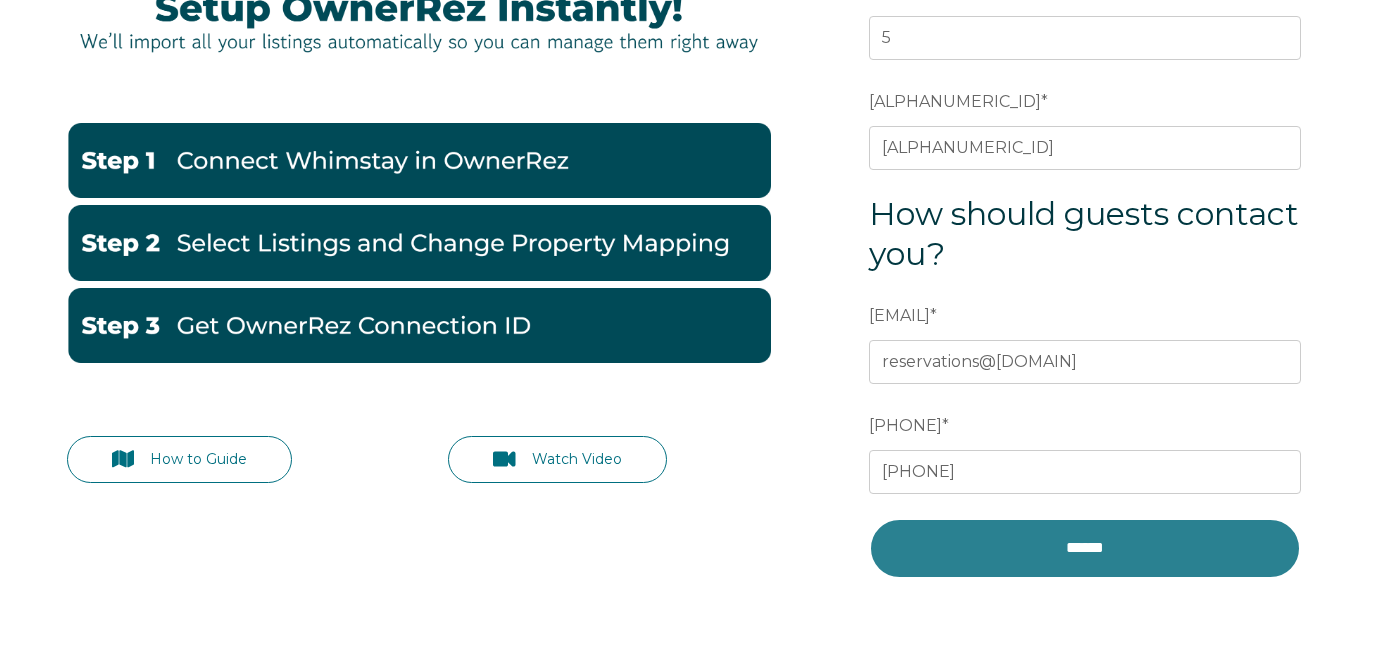 click on "******" at bounding box center [1085, 548] 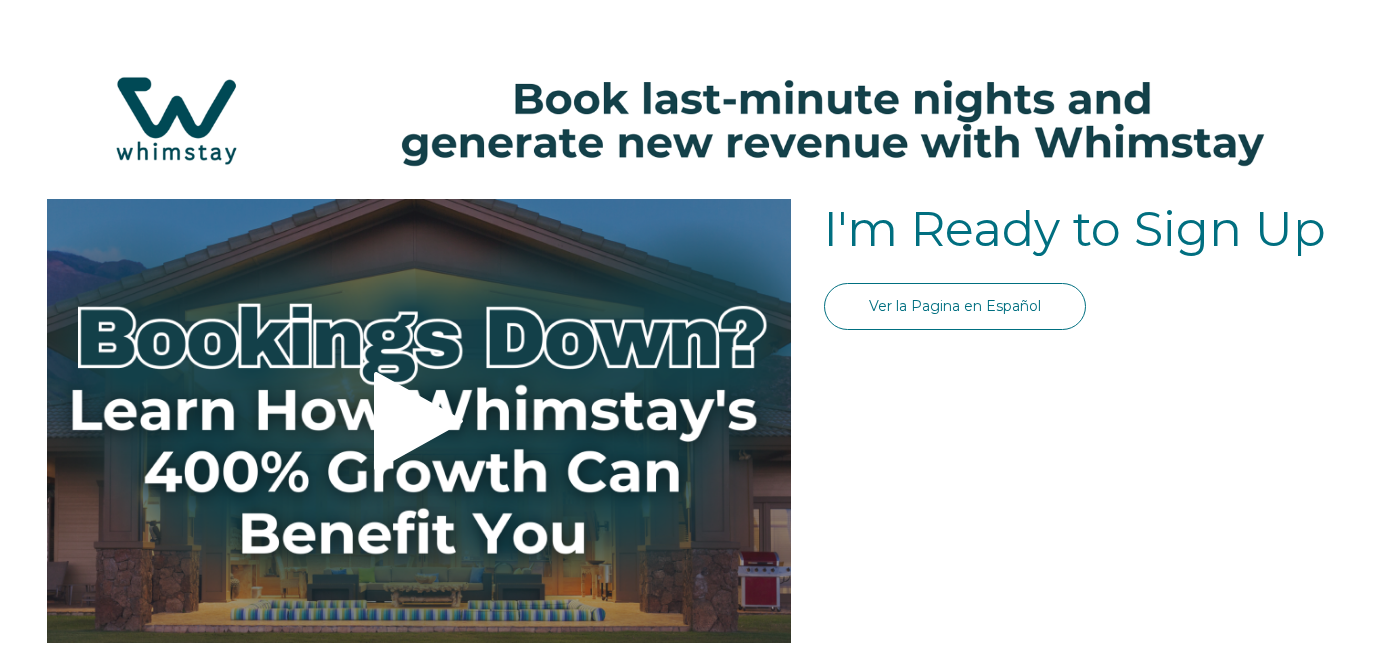 scroll, scrollTop: 0, scrollLeft: 0, axis: both 